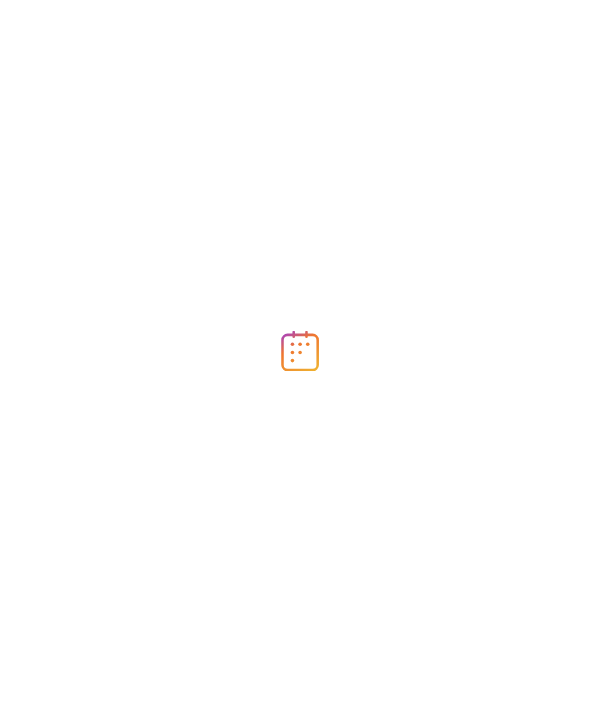 scroll, scrollTop: 0, scrollLeft: 0, axis: both 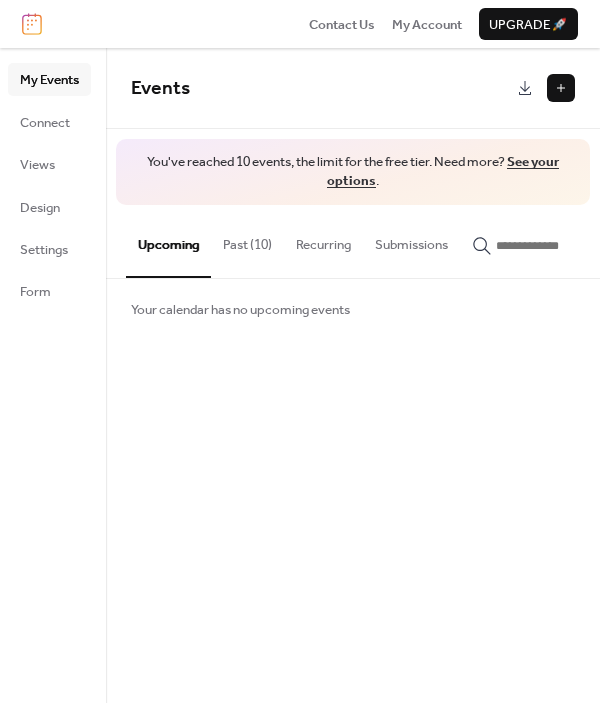 click on "Past (10)" at bounding box center [247, 240] 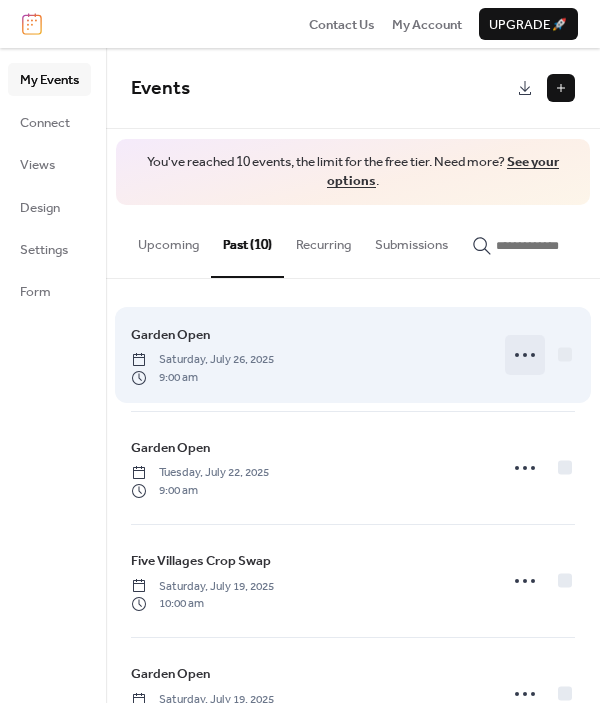click 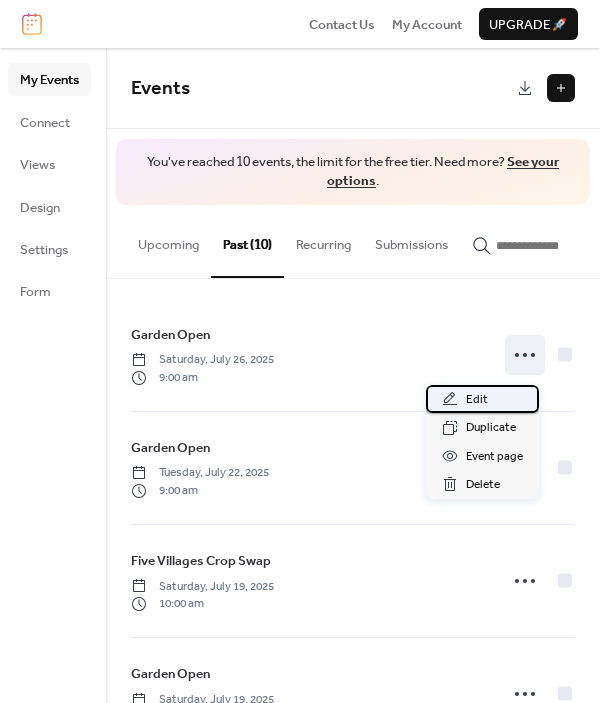 click on "Edit" at bounding box center (482, 399) 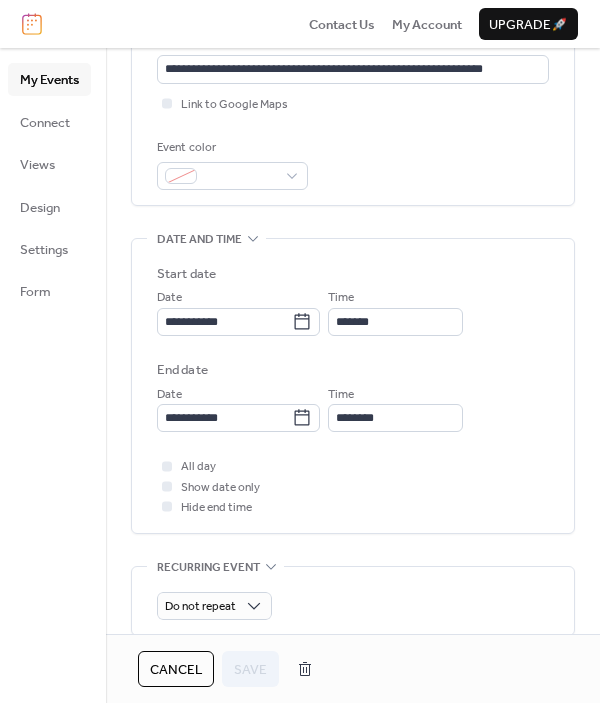 scroll, scrollTop: 482, scrollLeft: 0, axis: vertical 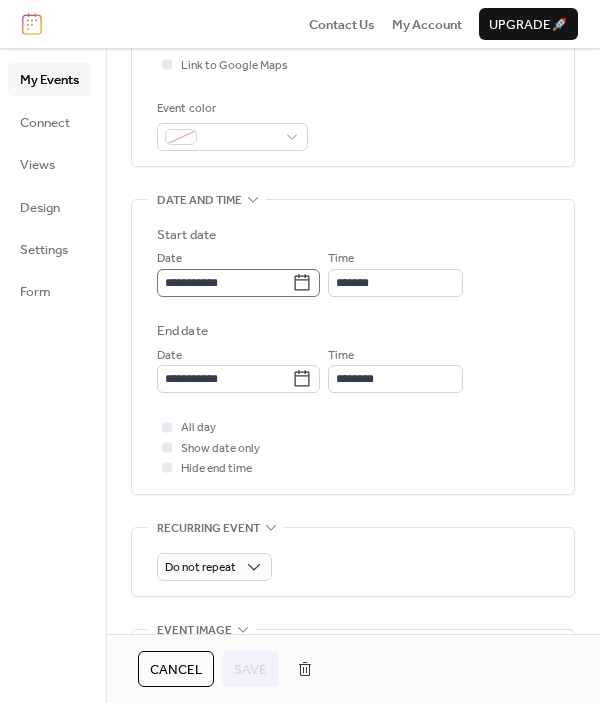 click 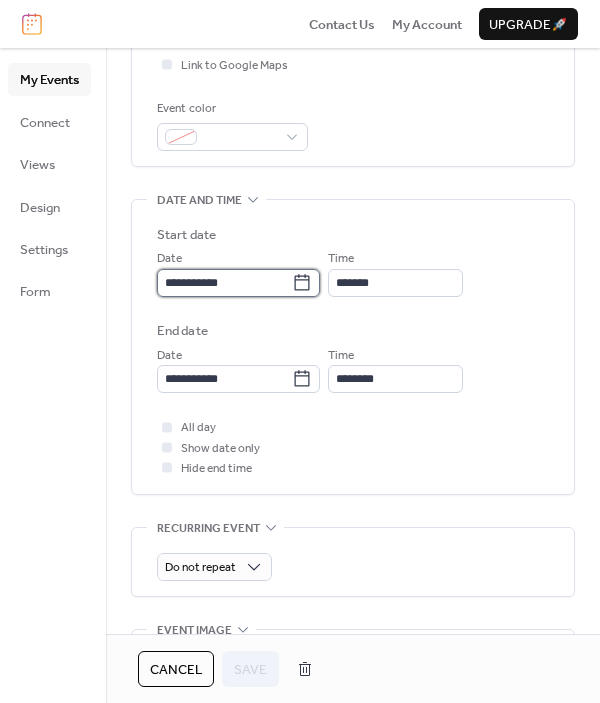 click on "**********" at bounding box center [224, 283] 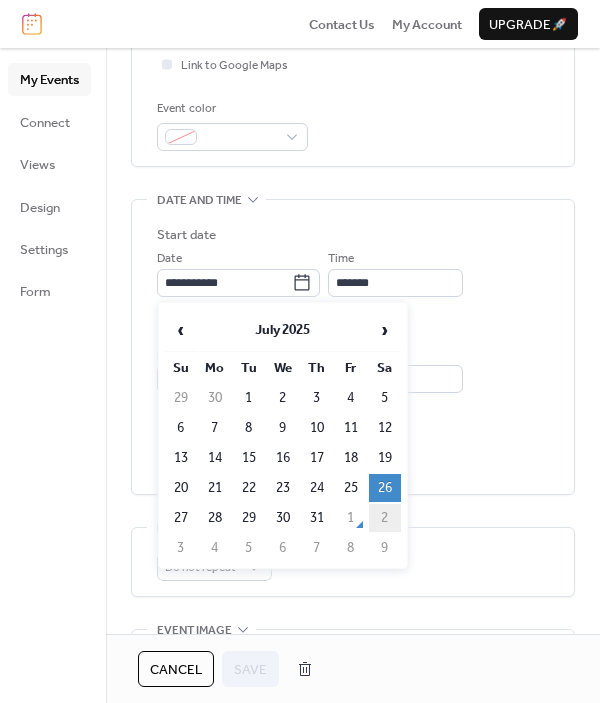 click on "2" at bounding box center [385, 518] 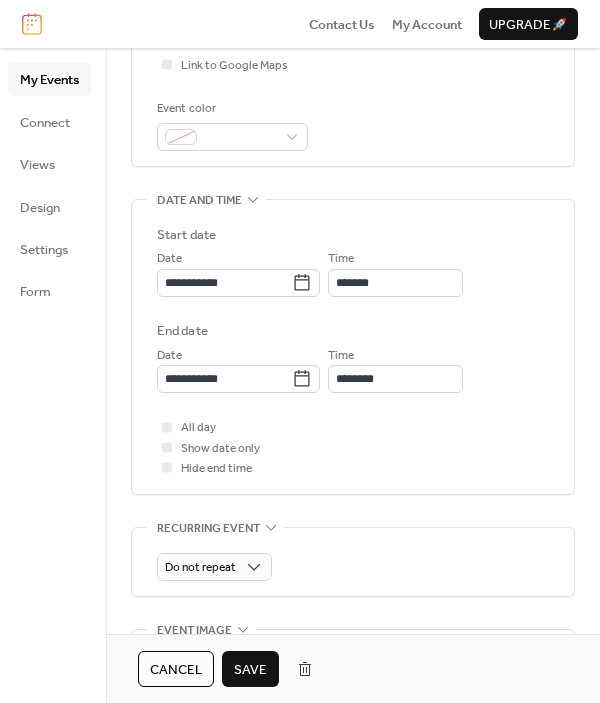 click on "Save" at bounding box center [250, 670] 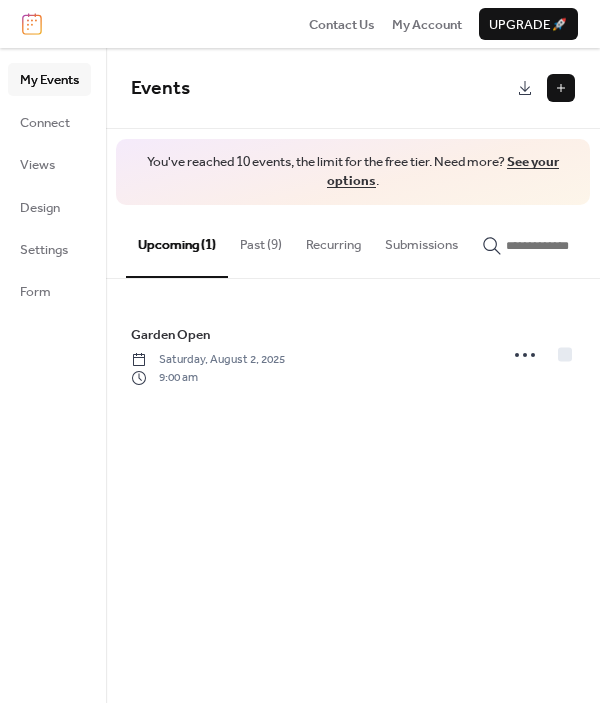 click on "Past (9)" at bounding box center [261, 240] 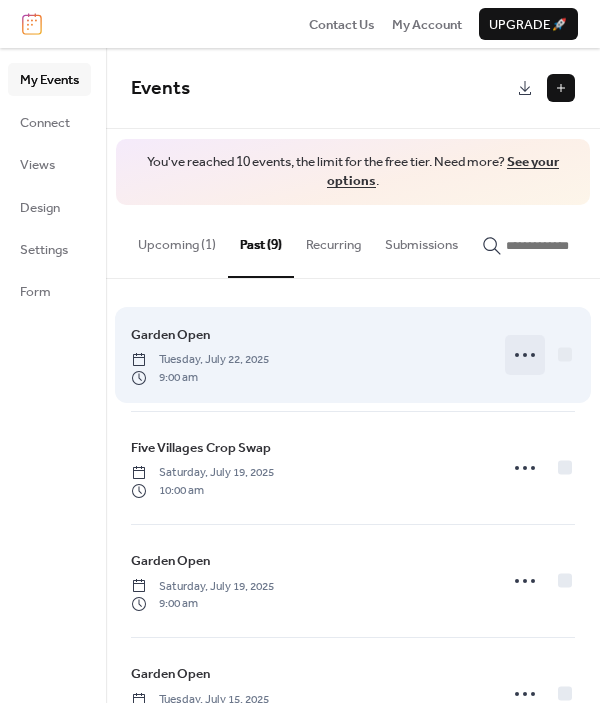 click 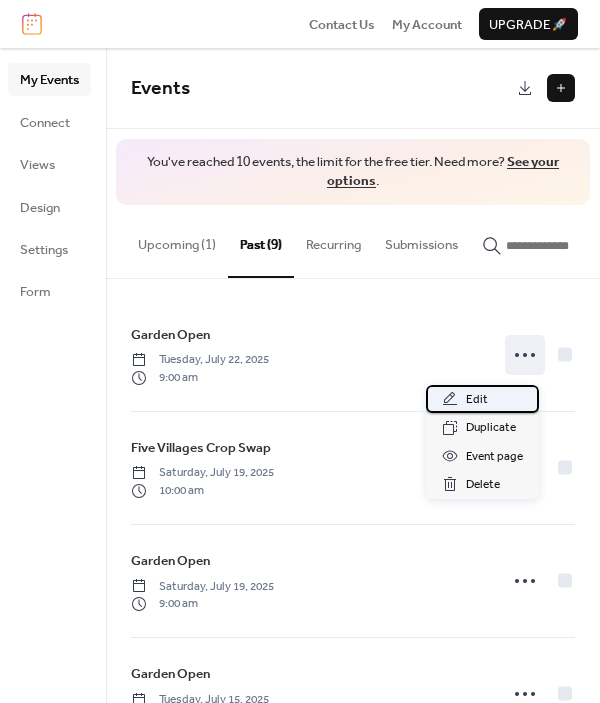 click on "Edit" at bounding box center [477, 400] 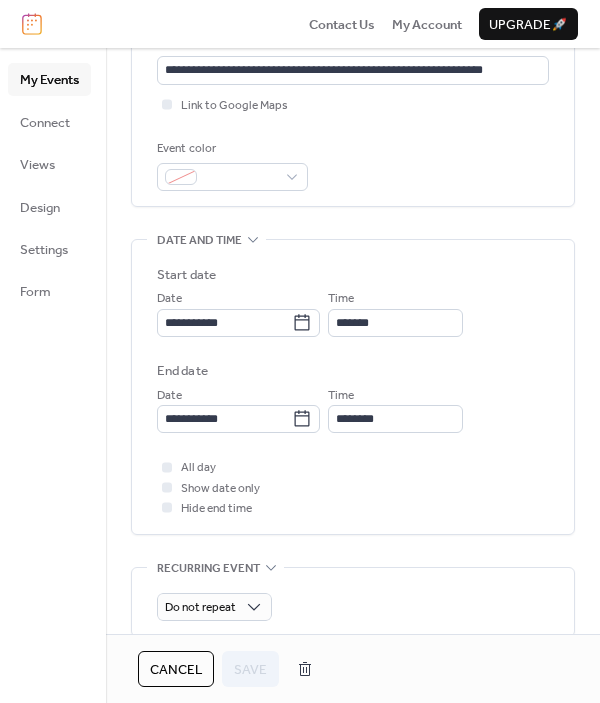 scroll, scrollTop: 447, scrollLeft: 0, axis: vertical 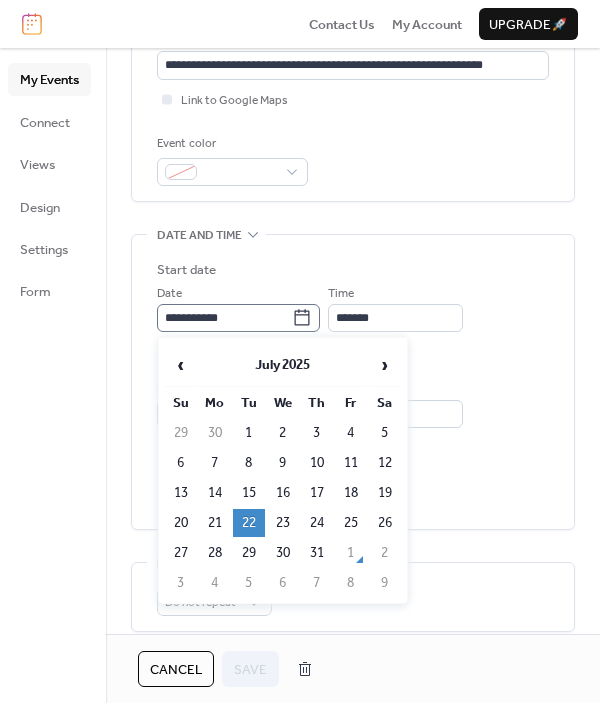 click 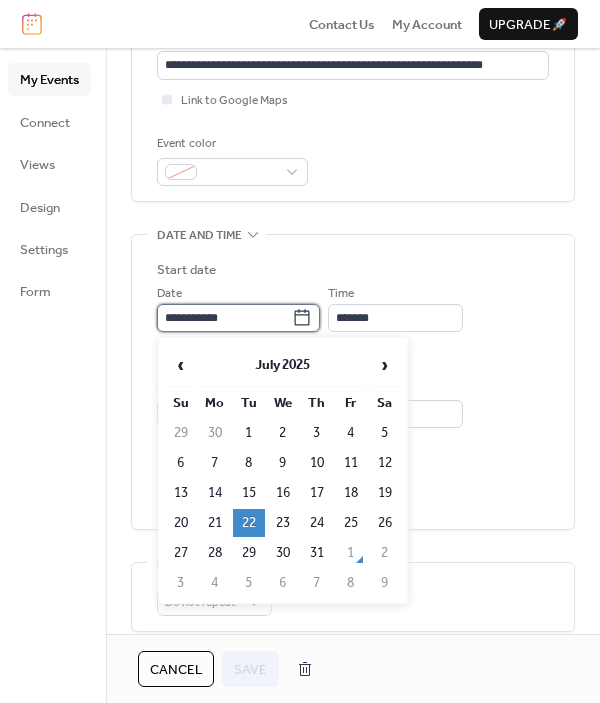 click on "**********" at bounding box center (224, 318) 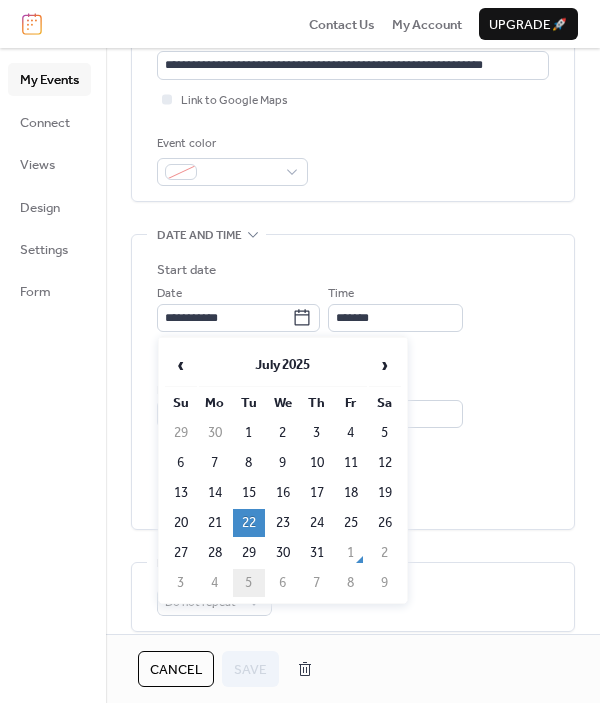 click on "5" at bounding box center (249, 583) 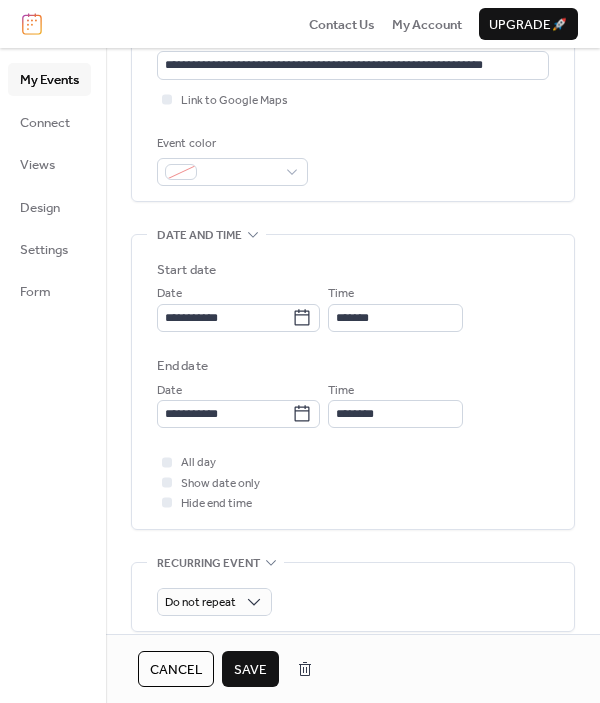 click on "Save" at bounding box center (250, 670) 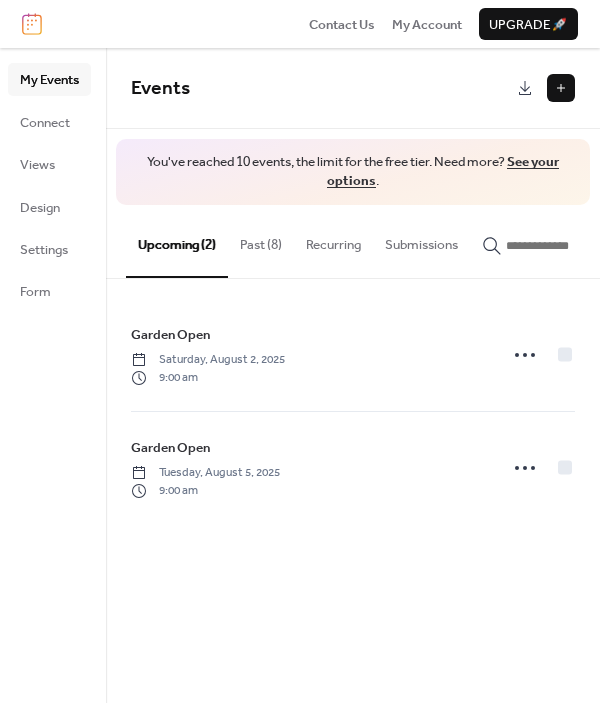 click on "Past (8)" at bounding box center [261, 240] 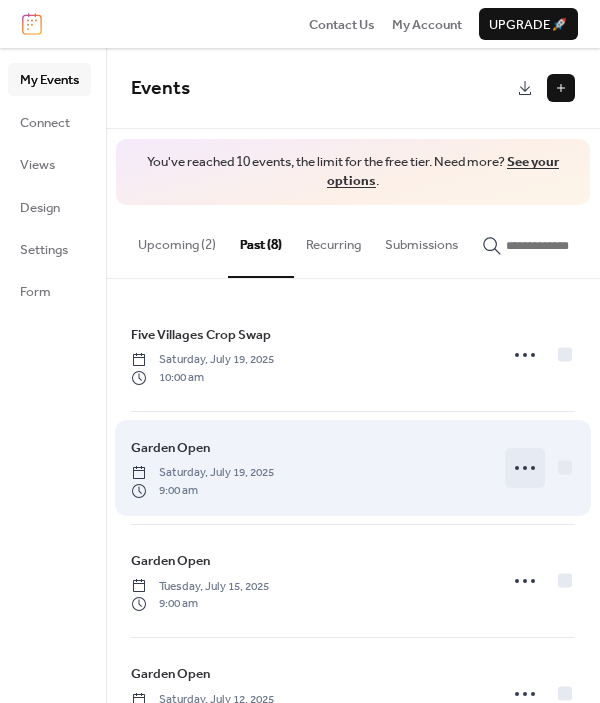click 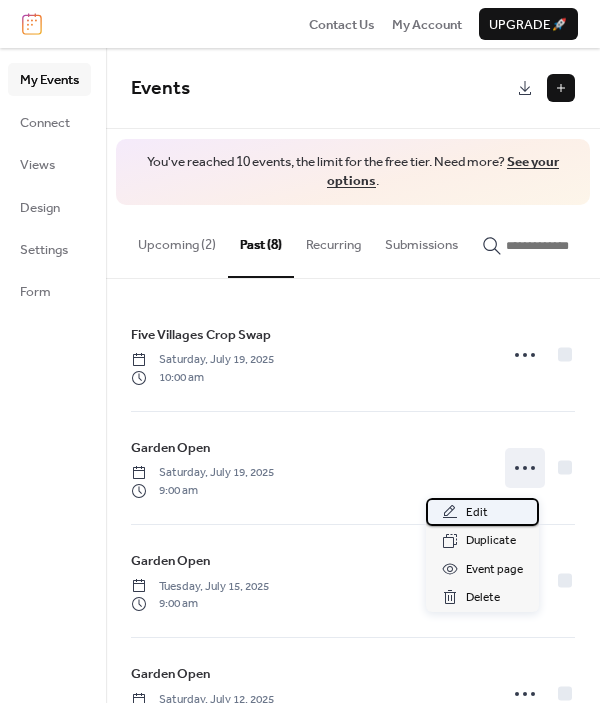click on "Edit" at bounding box center (477, 513) 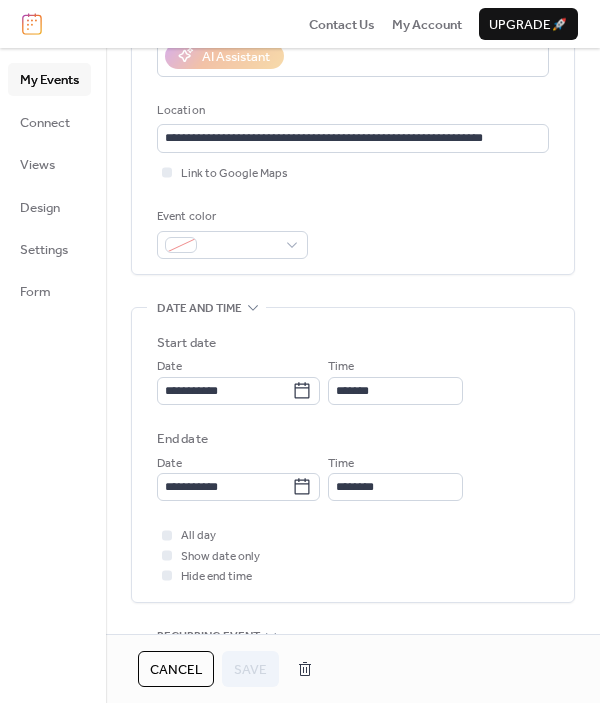 scroll, scrollTop: 388, scrollLeft: 0, axis: vertical 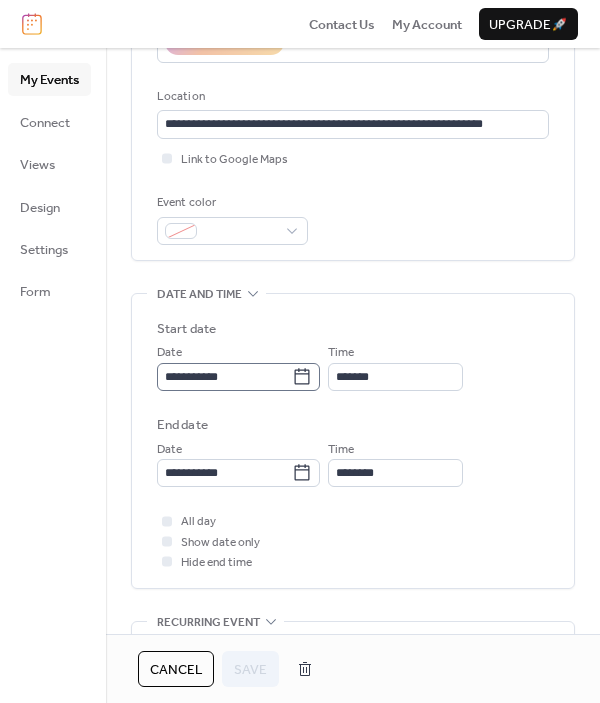 click 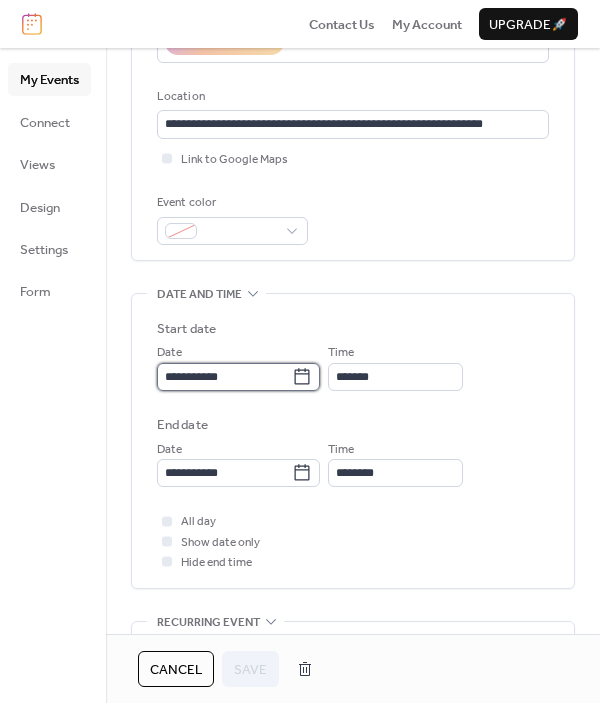 click on "**********" at bounding box center (224, 377) 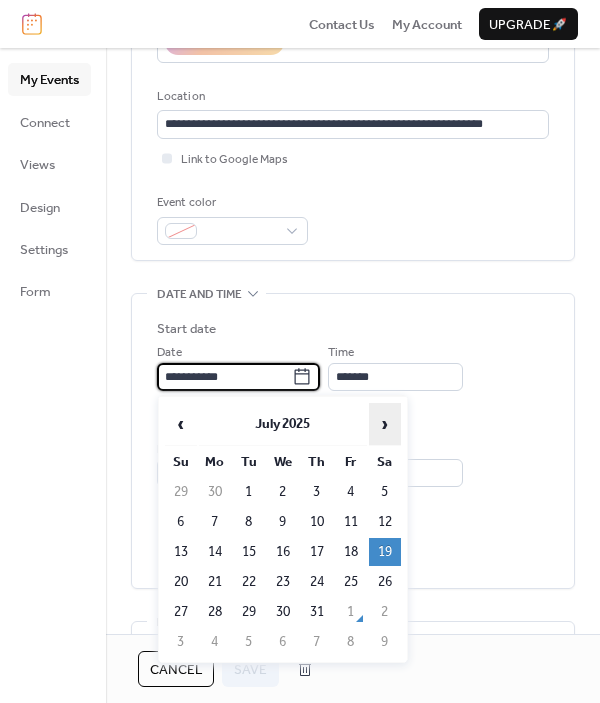 click on "›" at bounding box center [385, 424] 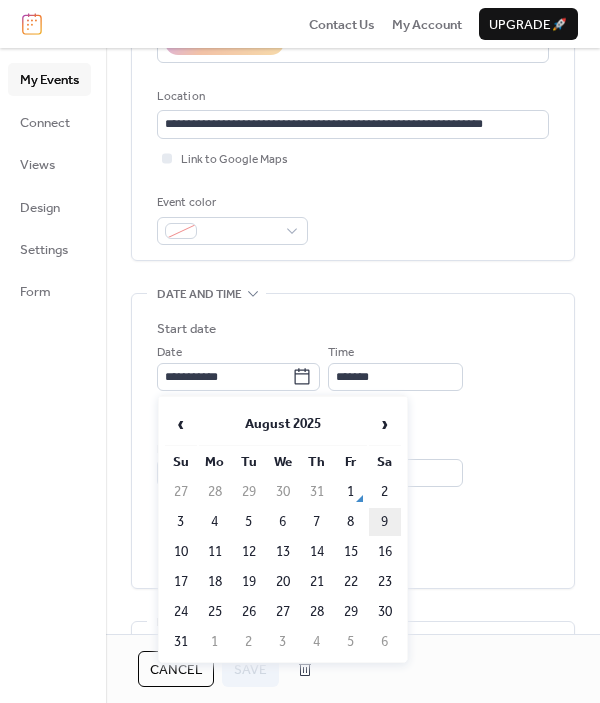 click on "9" at bounding box center [385, 522] 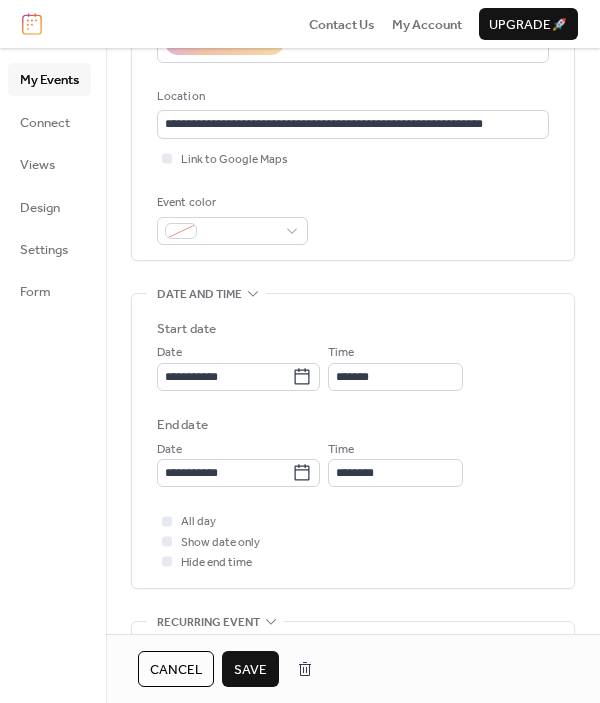 click on "Save" at bounding box center [250, 670] 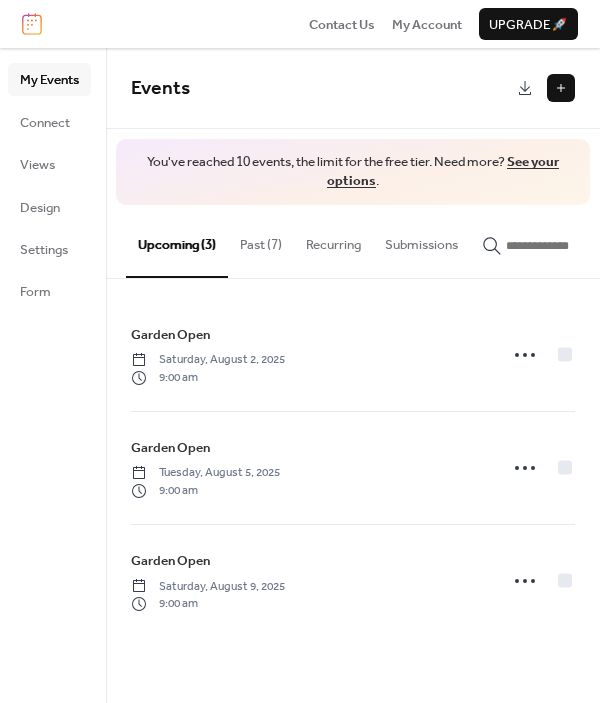 click on "Past (7)" at bounding box center (261, 240) 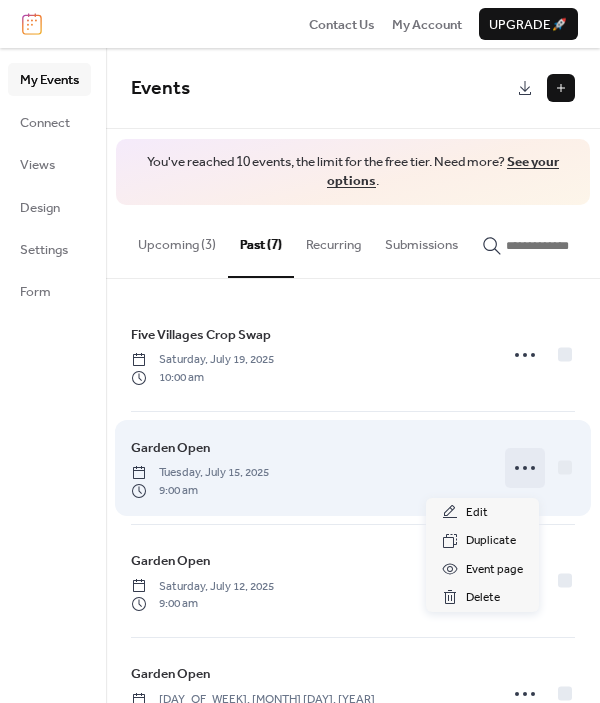 click 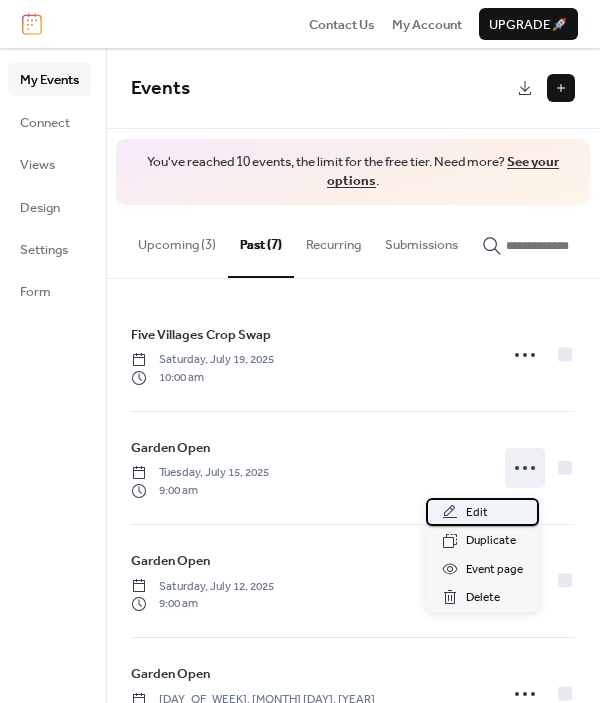click on "Edit" at bounding box center [477, 513] 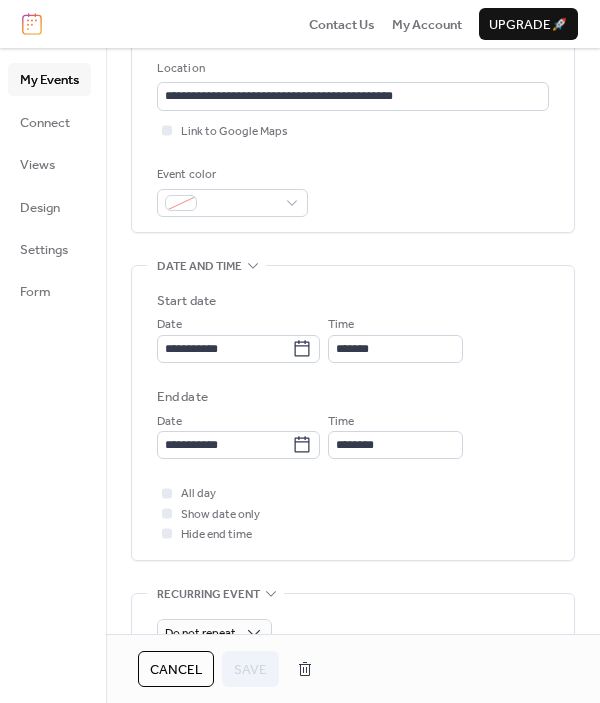scroll, scrollTop: 439, scrollLeft: 0, axis: vertical 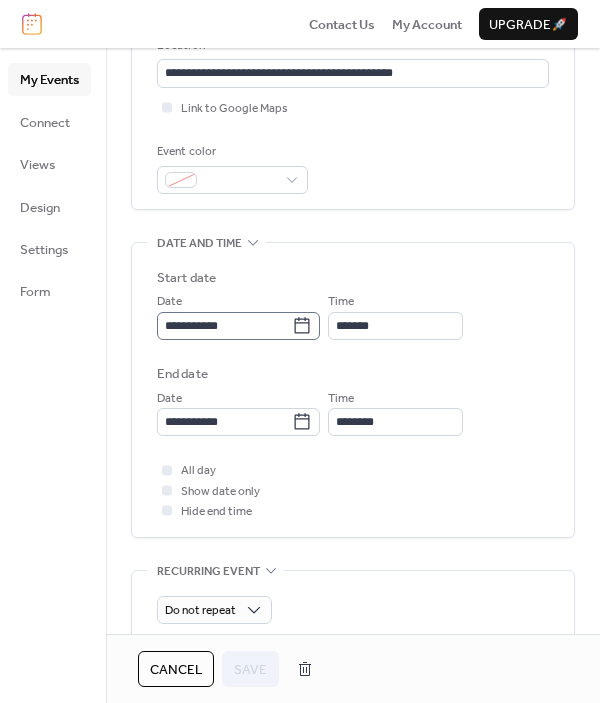 click 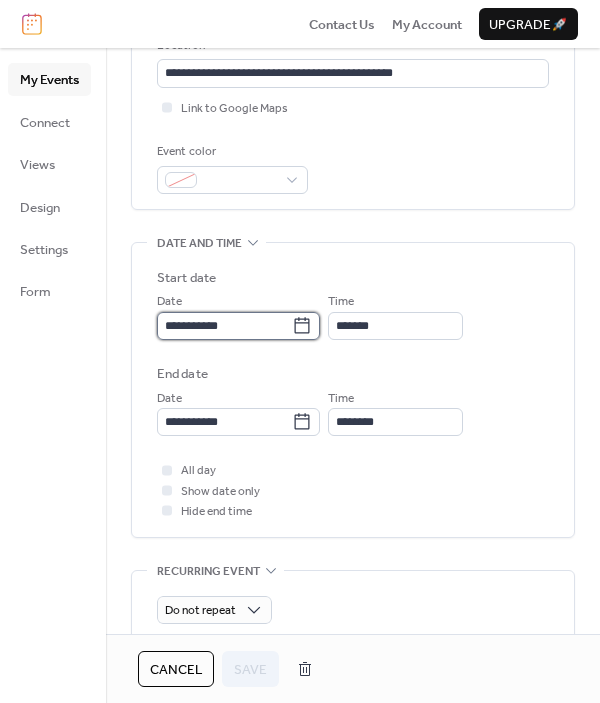 click on "**********" at bounding box center (224, 326) 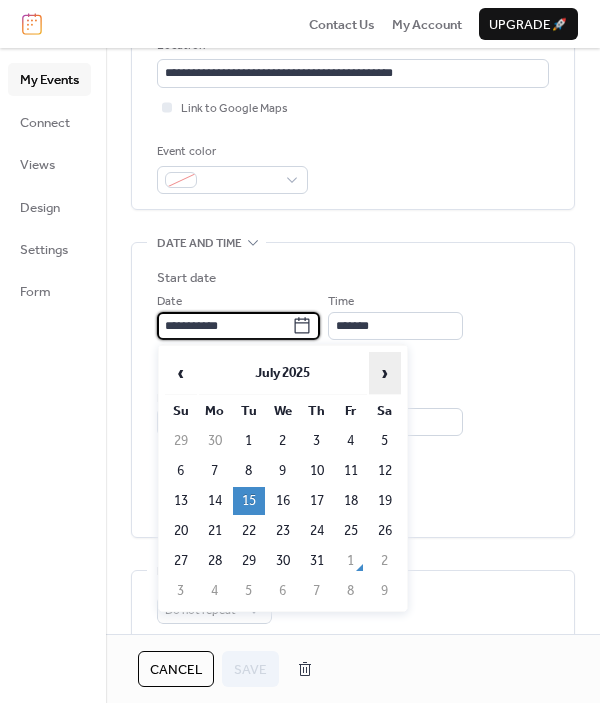 click on "›" at bounding box center (385, 373) 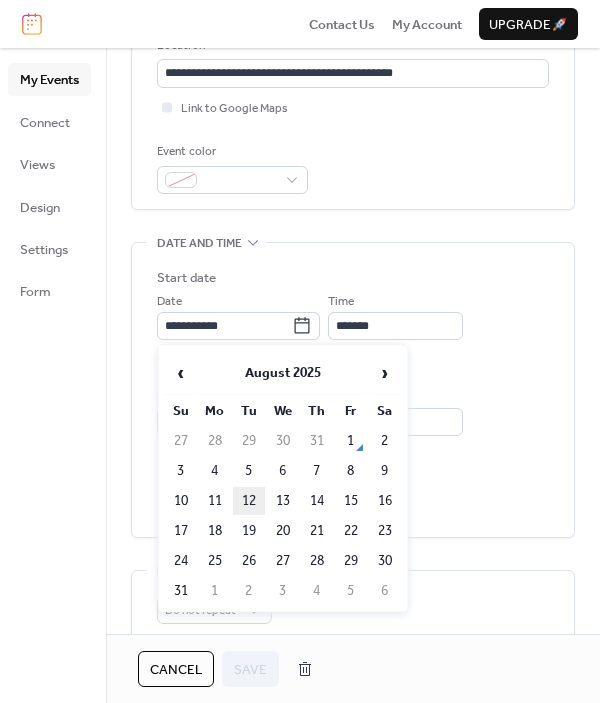 click on "12" at bounding box center [249, 501] 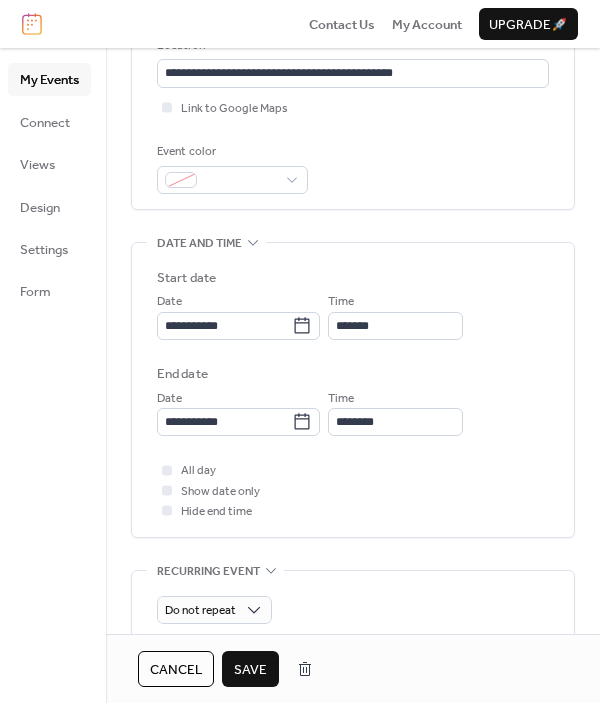 click on "Save" at bounding box center [250, 670] 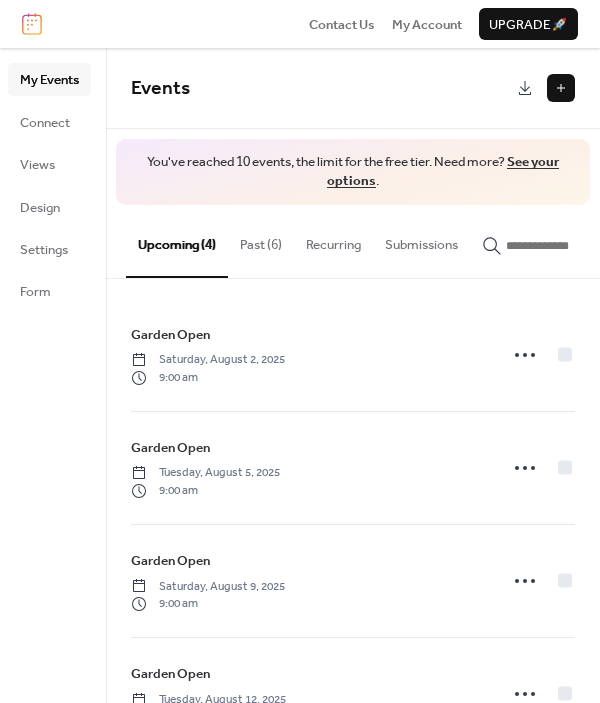 click on "Past (6)" at bounding box center (261, 240) 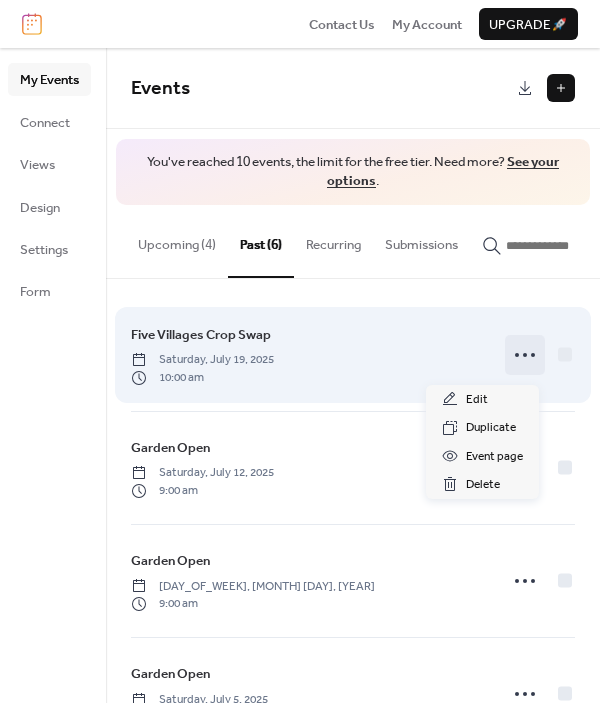 click 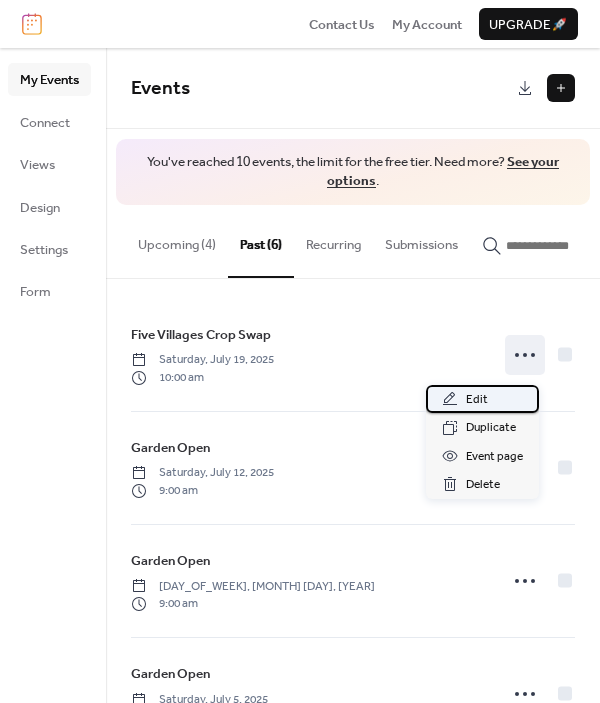 click on "Edit" at bounding box center (477, 400) 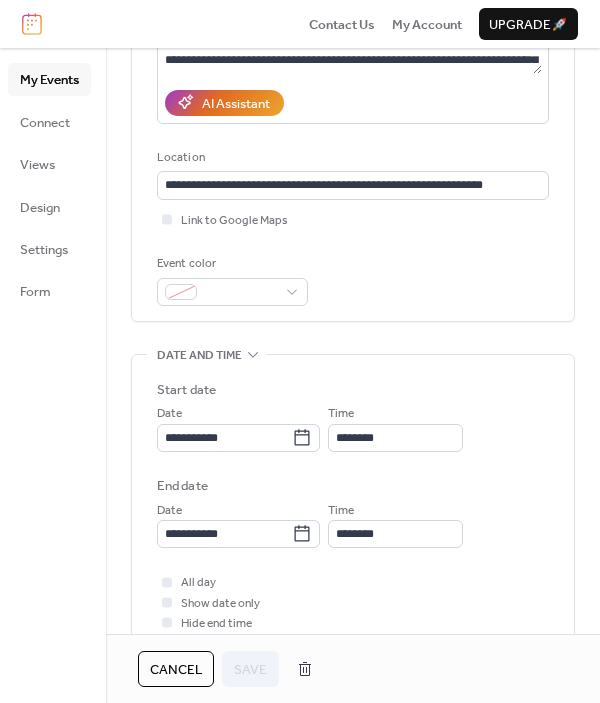 scroll, scrollTop: 354, scrollLeft: 0, axis: vertical 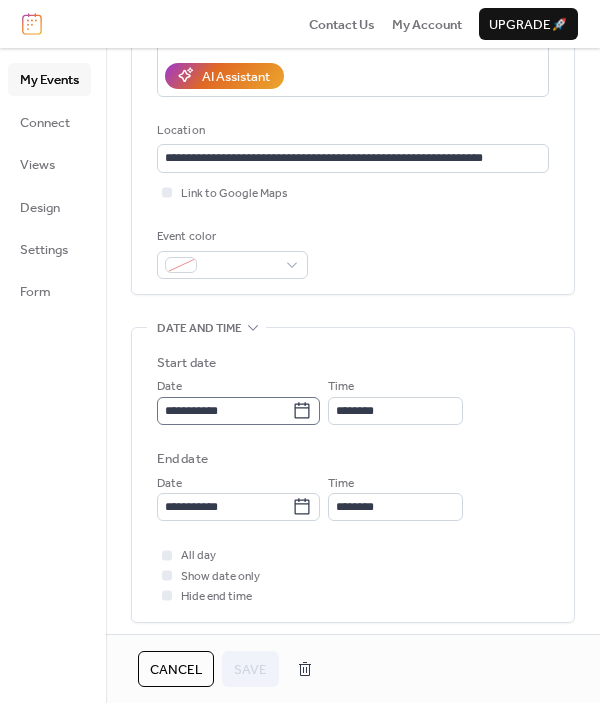 click 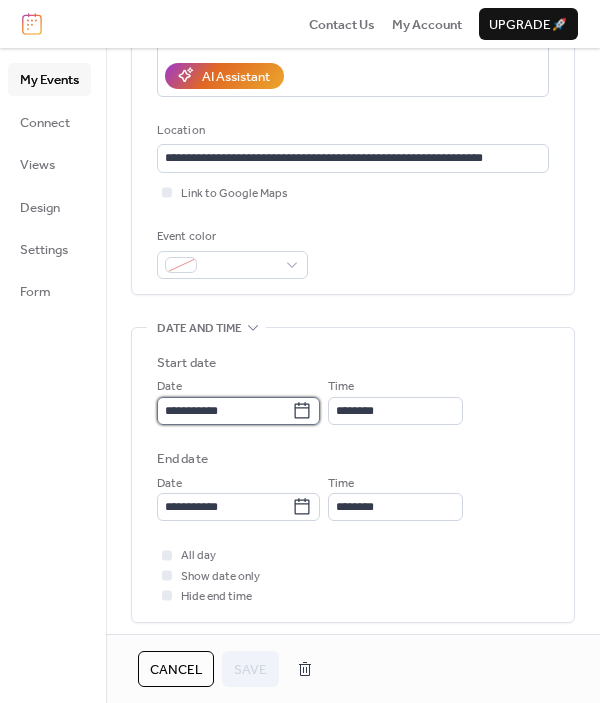click on "**********" at bounding box center (224, 411) 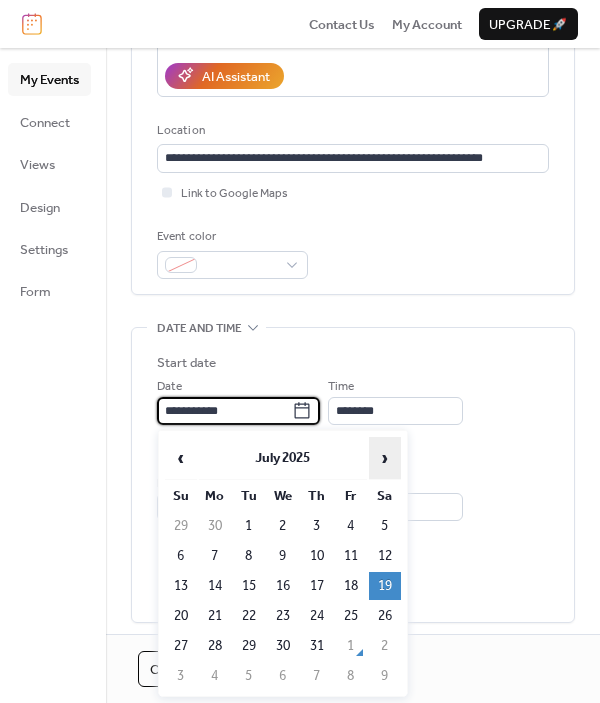click on "›" at bounding box center (385, 458) 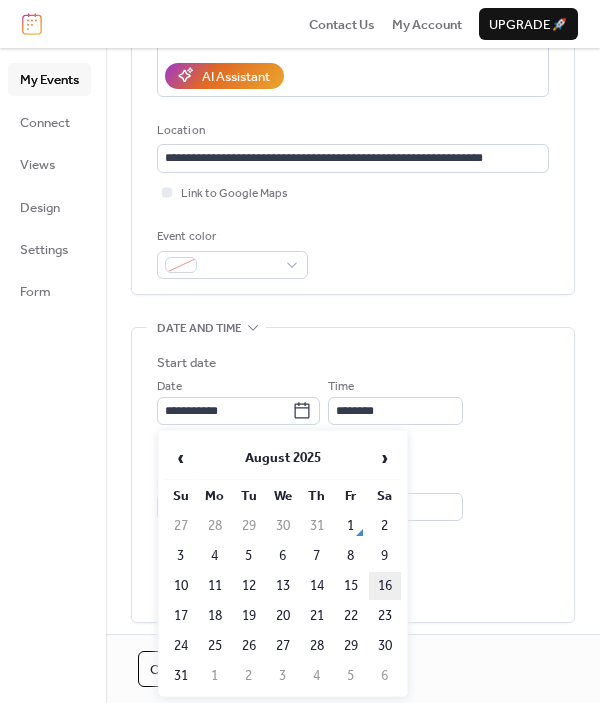 click on "16" at bounding box center (385, 586) 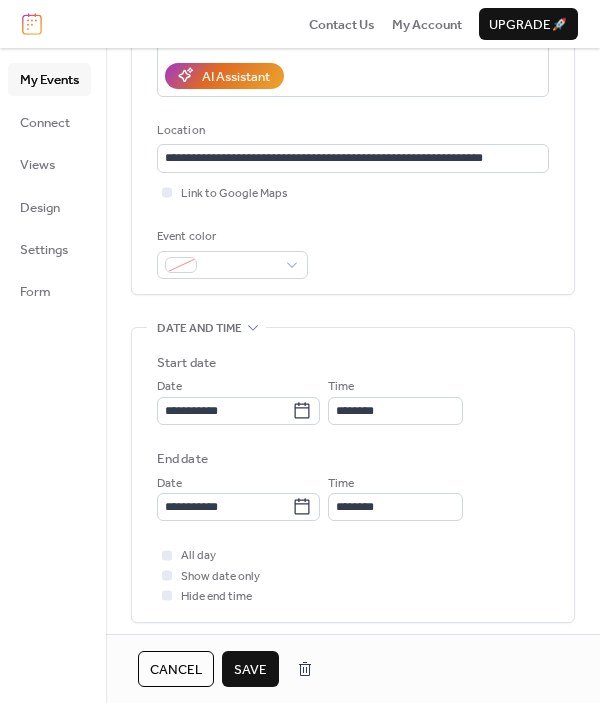 click on "Save" at bounding box center (250, 670) 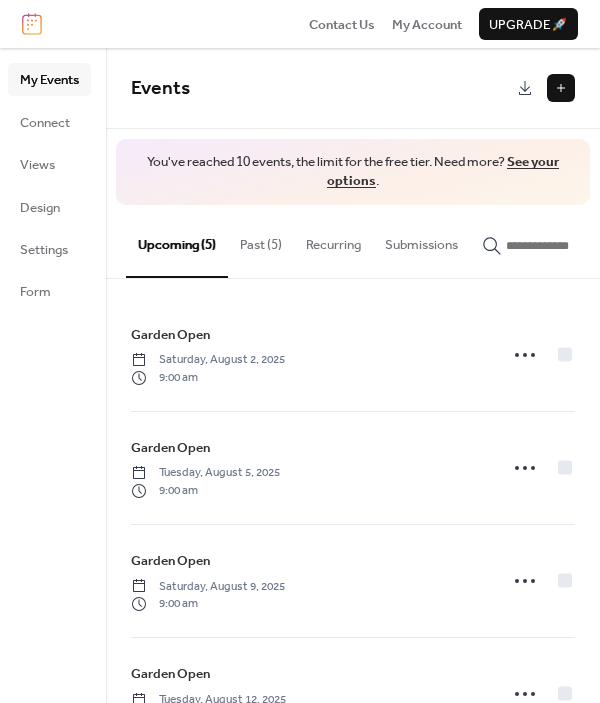 click on "Past (5)" at bounding box center (261, 240) 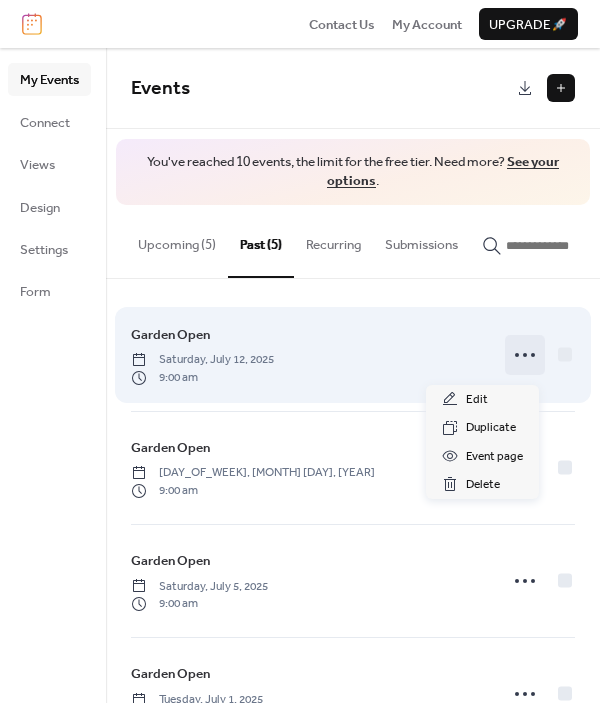 click 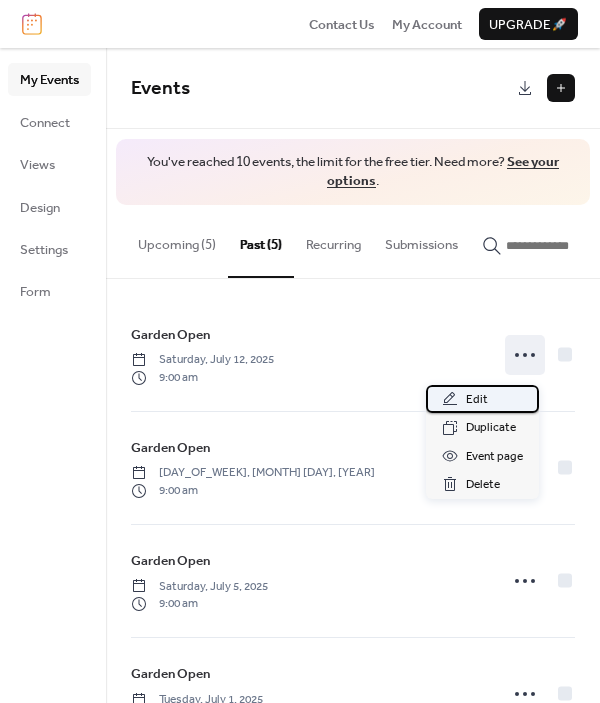 click on "Edit" at bounding box center [477, 400] 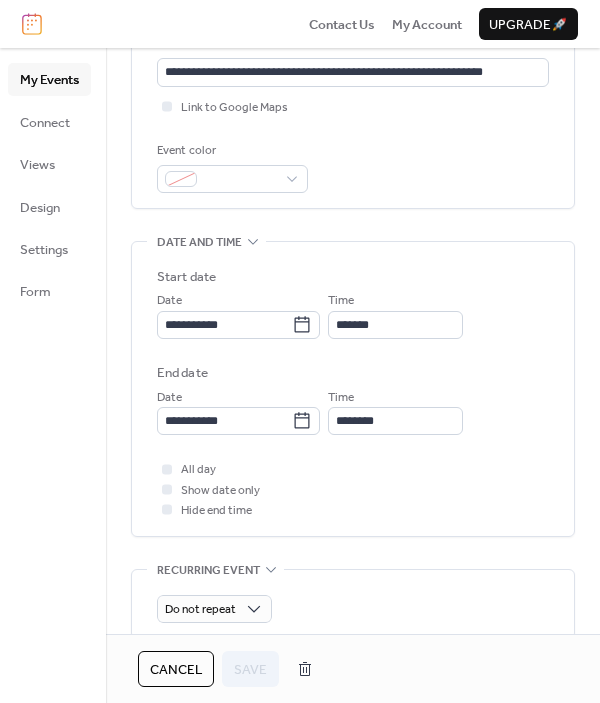 scroll, scrollTop: 614, scrollLeft: 0, axis: vertical 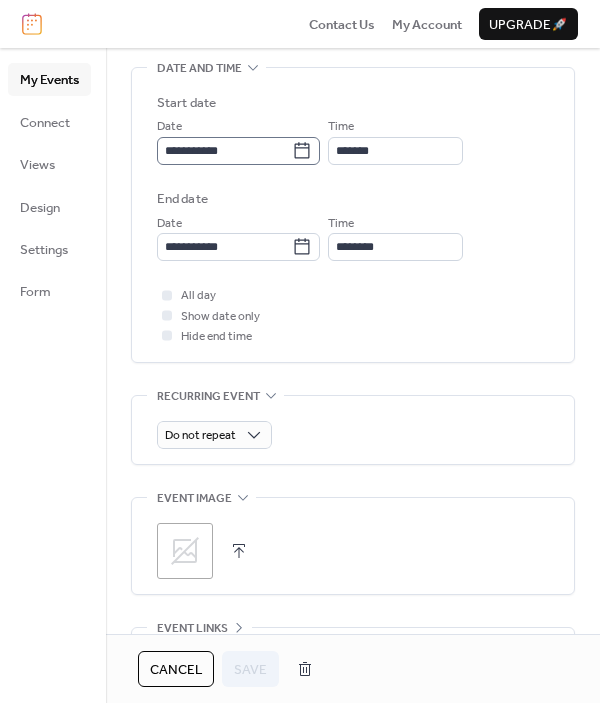 click 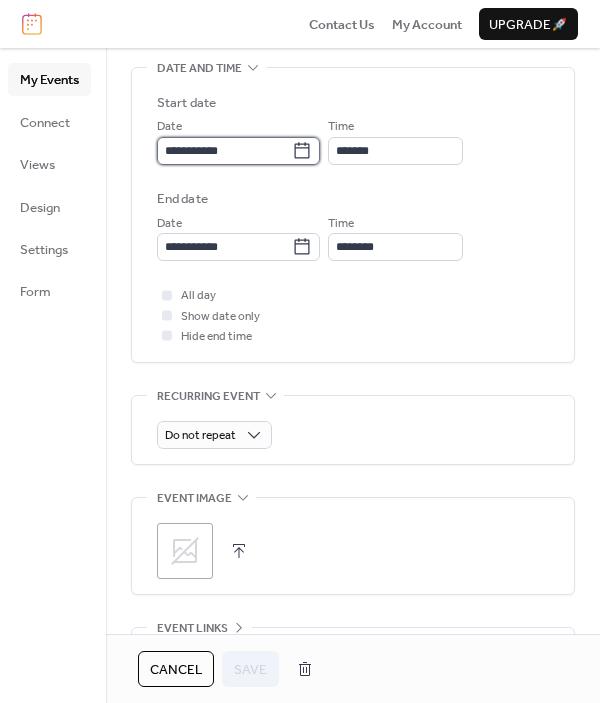 click on "**********" at bounding box center (224, 151) 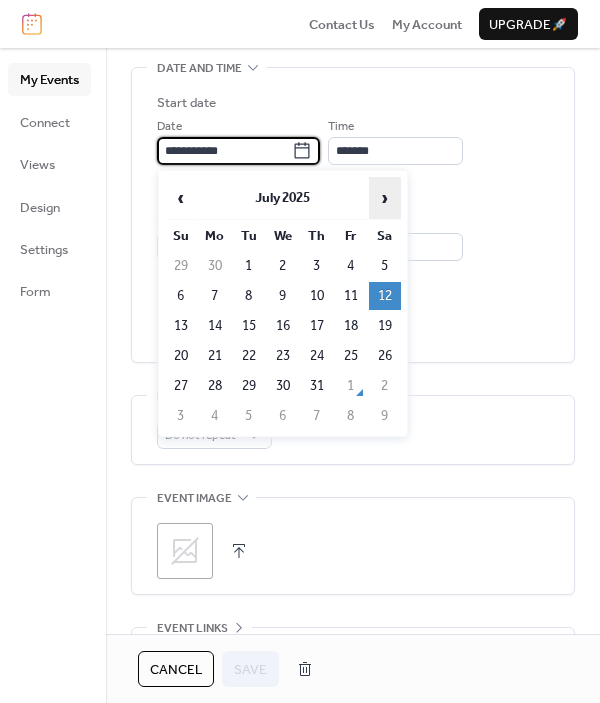 click on "›" at bounding box center [385, 198] 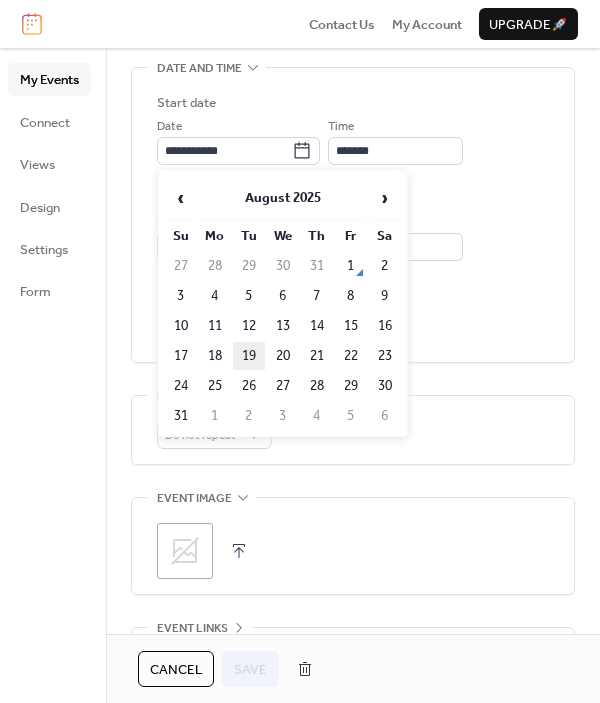 click on "19" at bounding box center (249, 356) 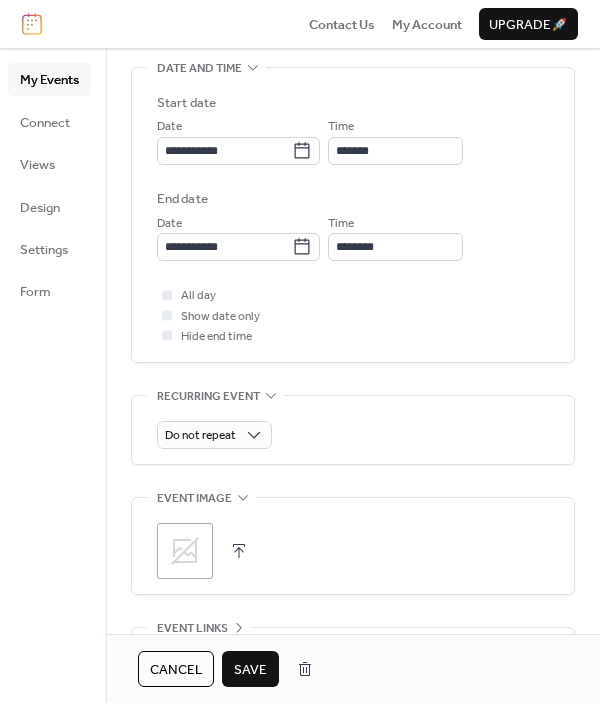 click on "Save" at bounding box center [250, 670] 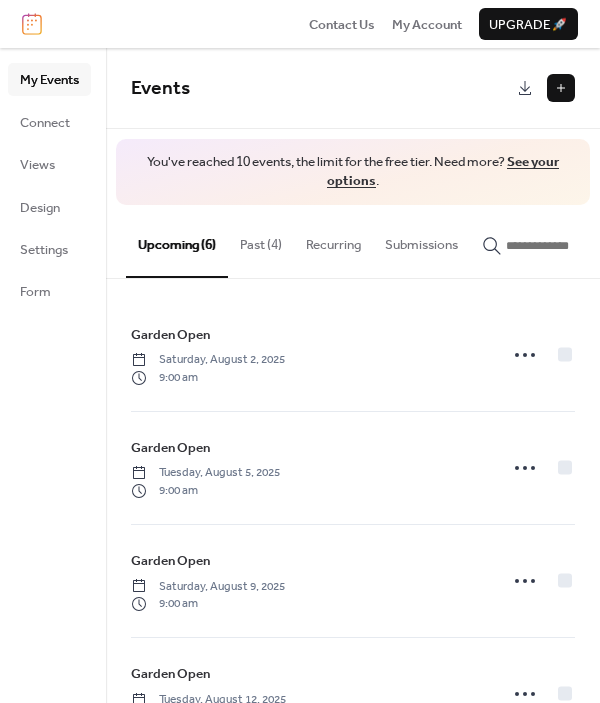click on "Past (4)" at bounding box center [261, 240] 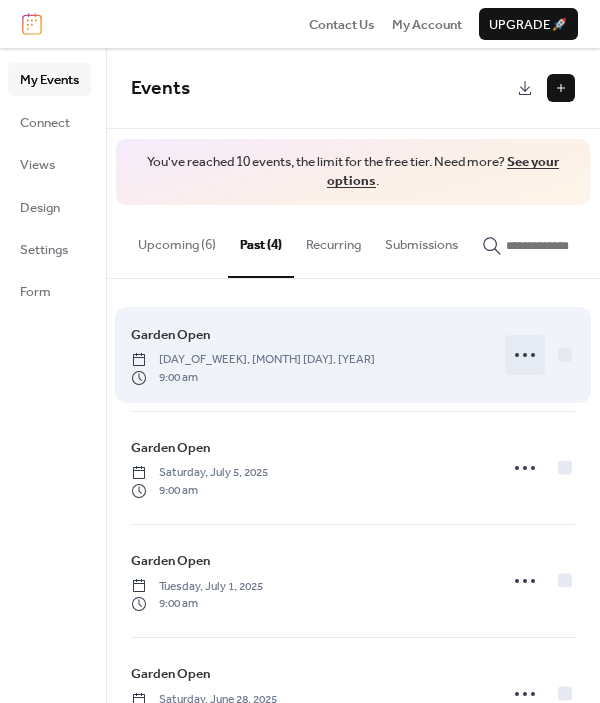 click 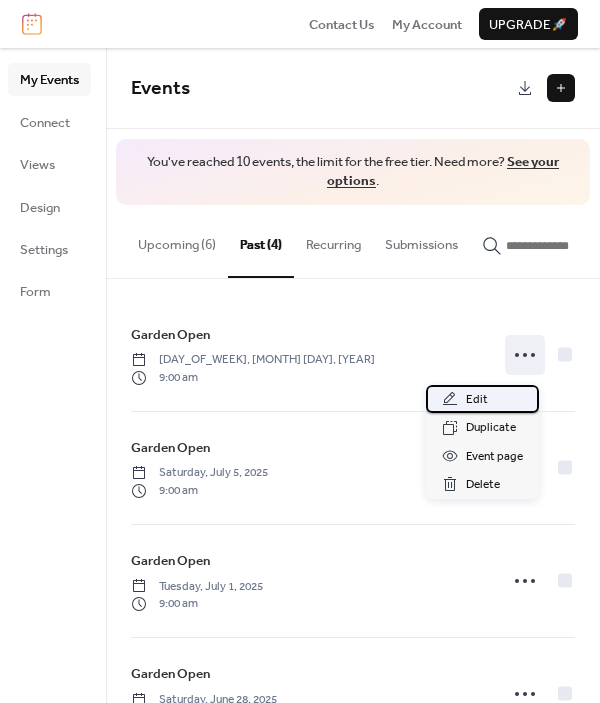 click on "Edit" at bounding box center (477, 400) 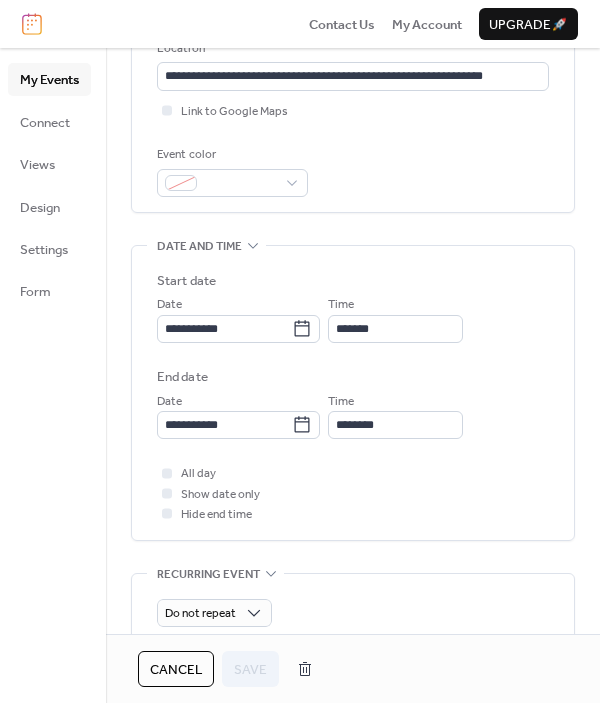 scroll, scrollTop: 452, scrollLeft: 0, axis: vertical 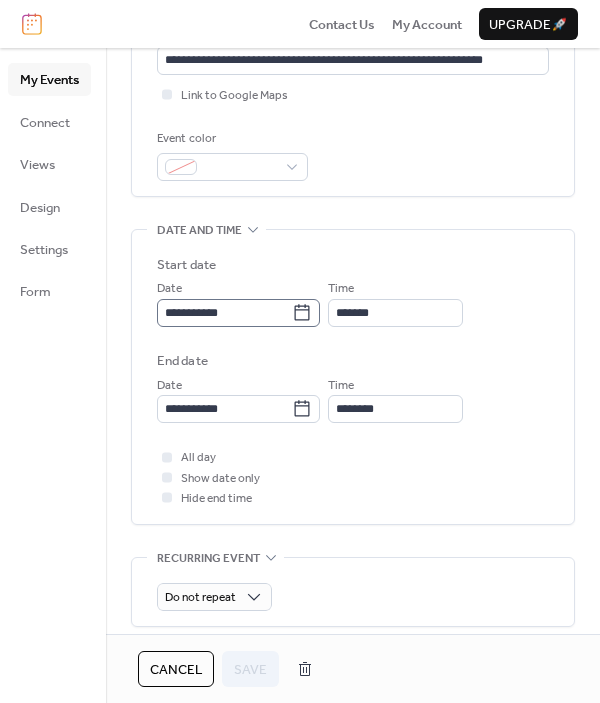 click 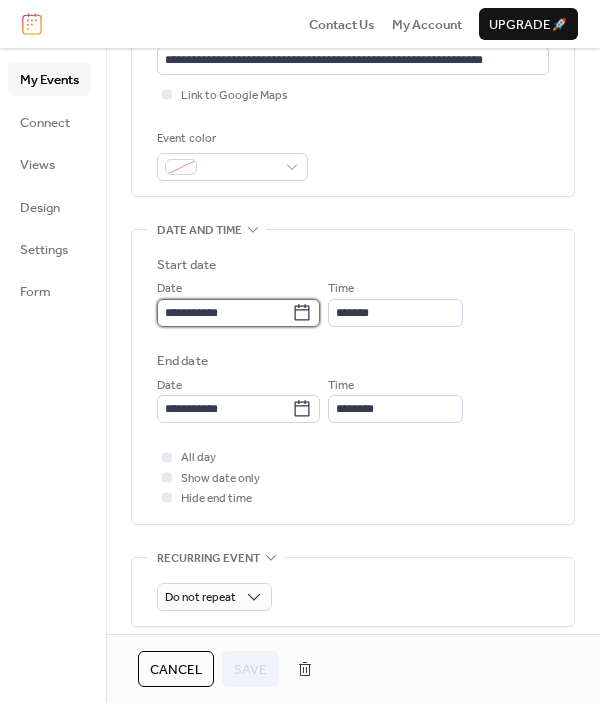 click on "**********" at bounding box center [224, 313] 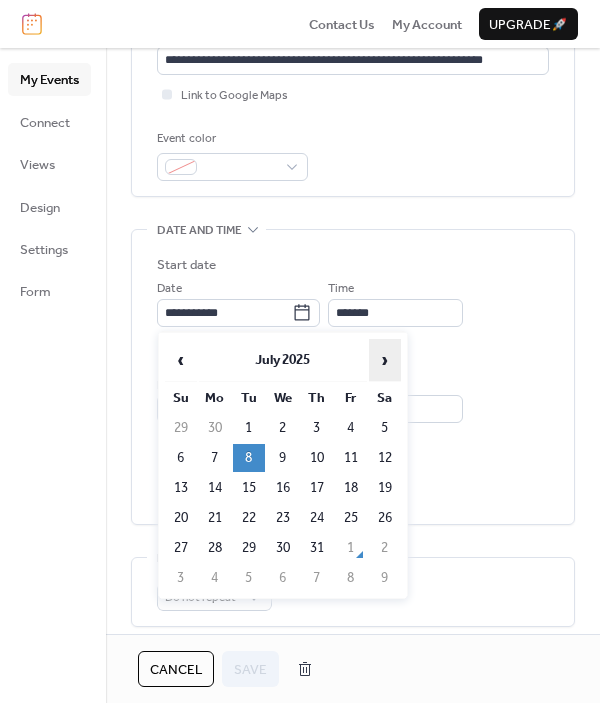 click on "›" at bounding box center (385, 360) 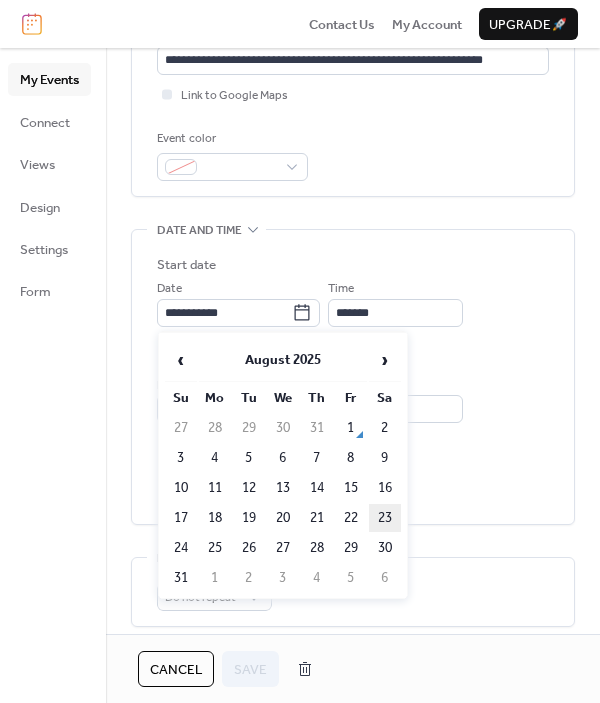 click on "23" at bounding box center [385, 518] 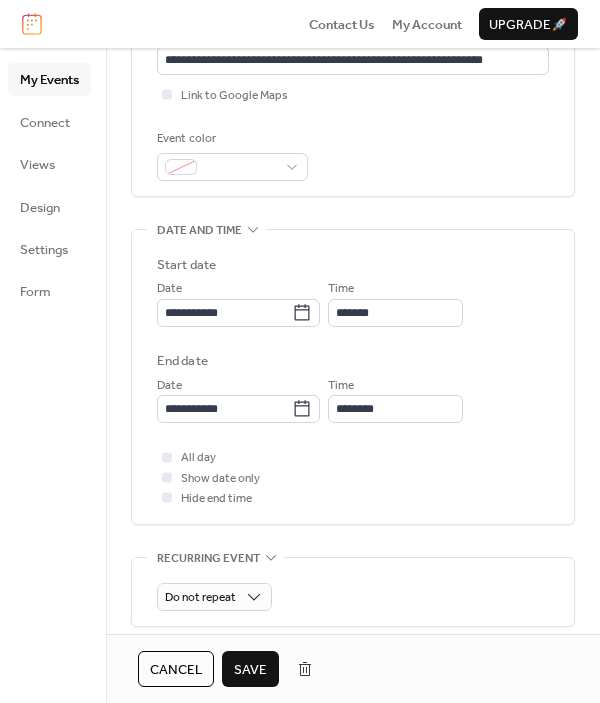 click on "Save" at bounding box center [250, 670] 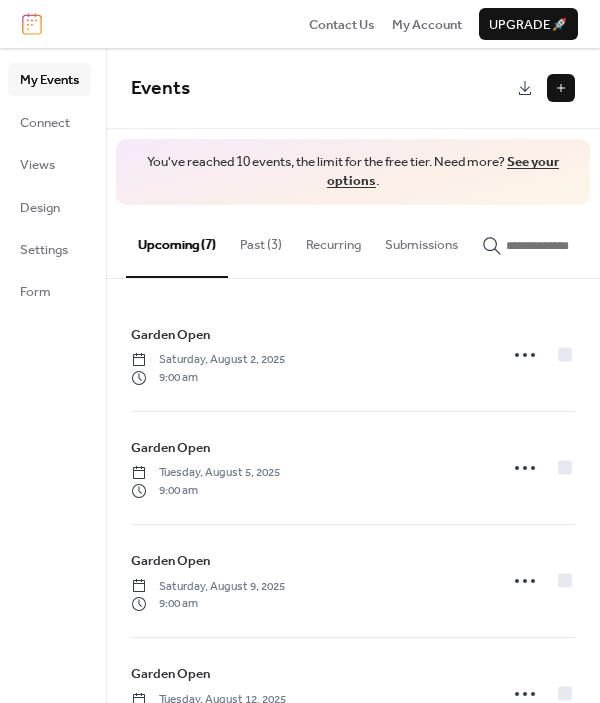 click on "Past (3)" at bounding box center [261, 240] 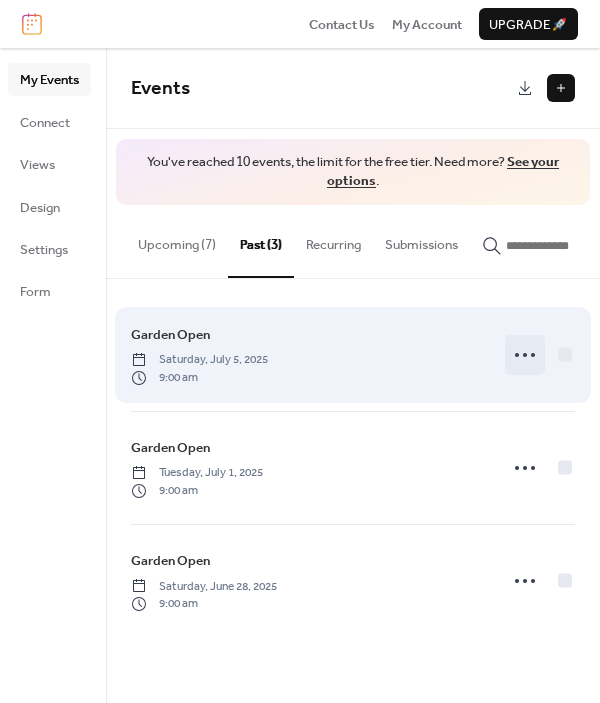 click 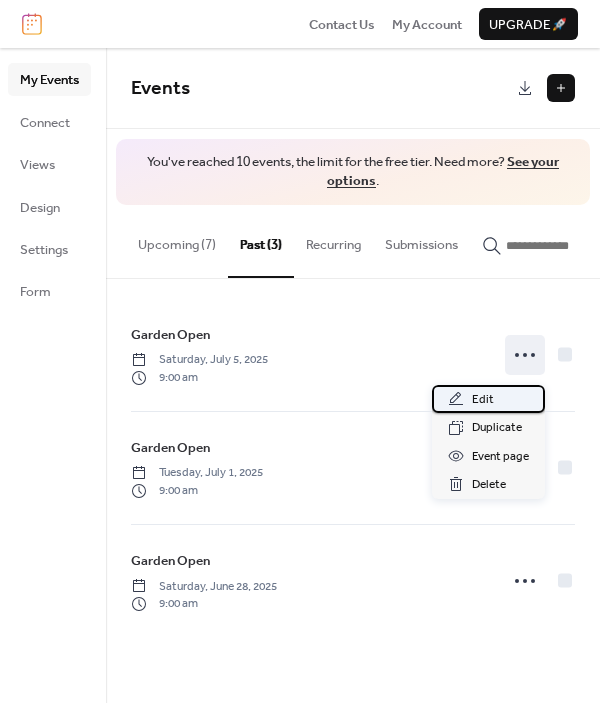 click on "Edit" at bounding box center (483, 400) 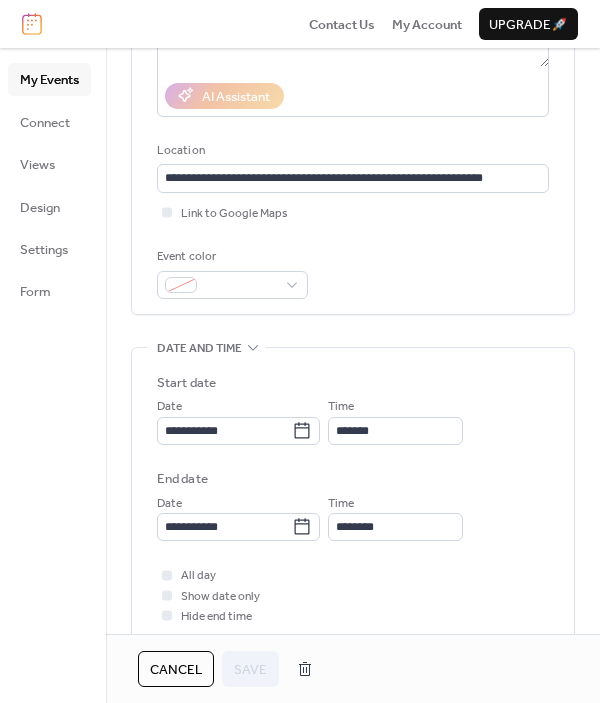 scroll, scrollTop: 351, scrollLeft: 0, axis: vertical 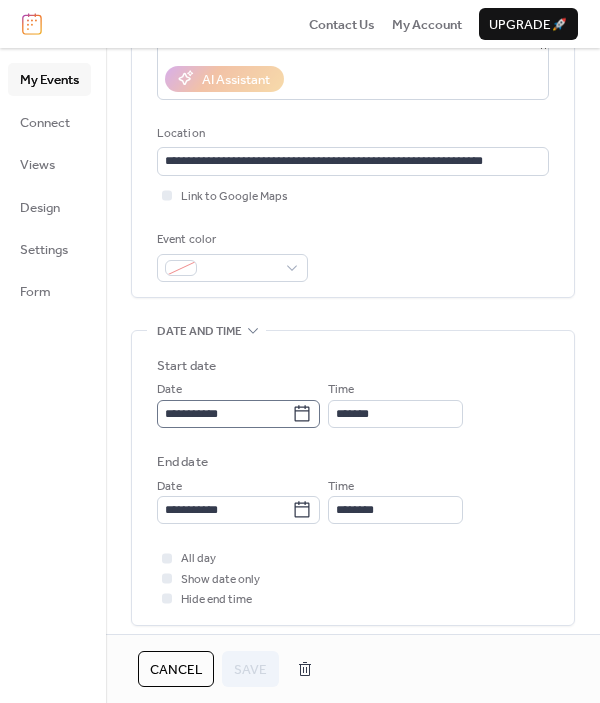 click 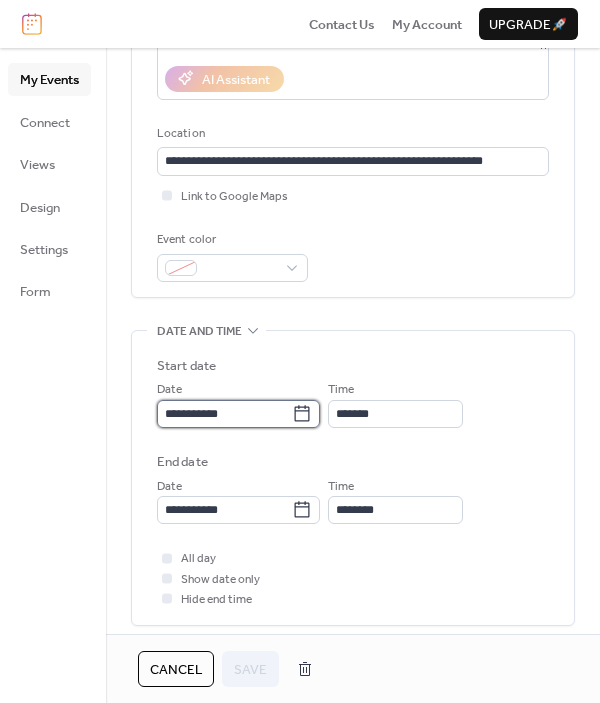 click on "**********" at bounding box center (224, 414) 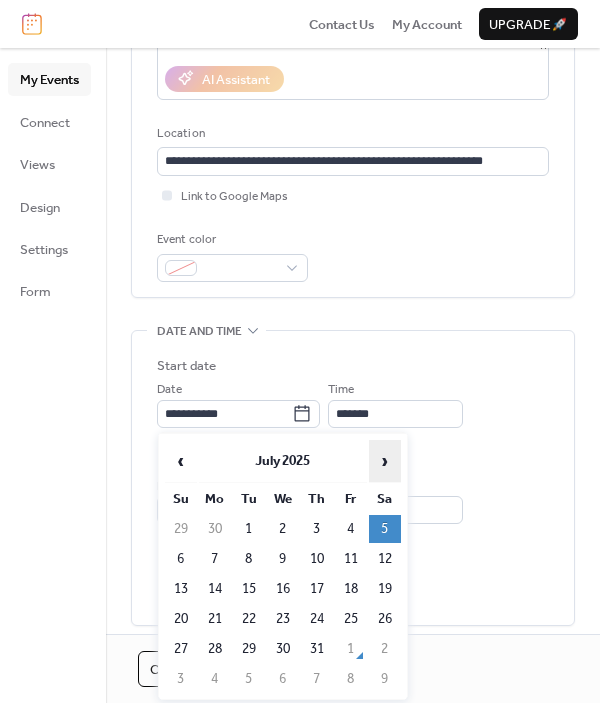 click on "›" at bounding box center [385, 461] 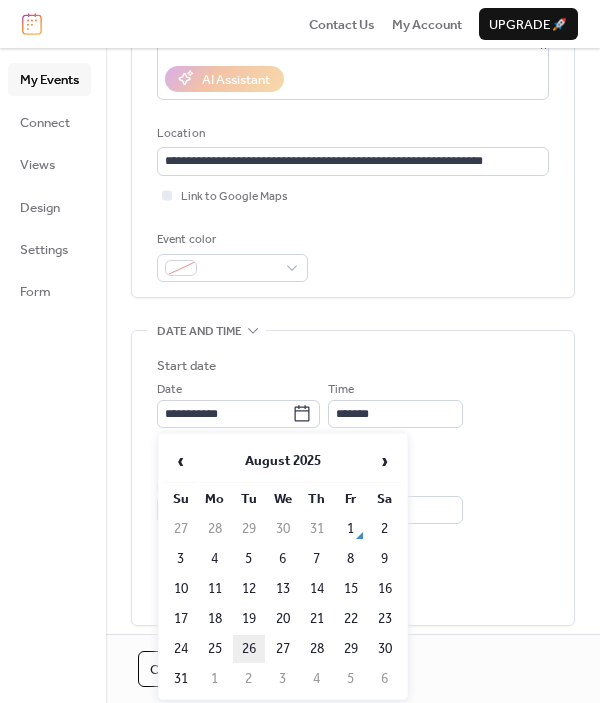 click on "26" at bounding box center (249, 649) 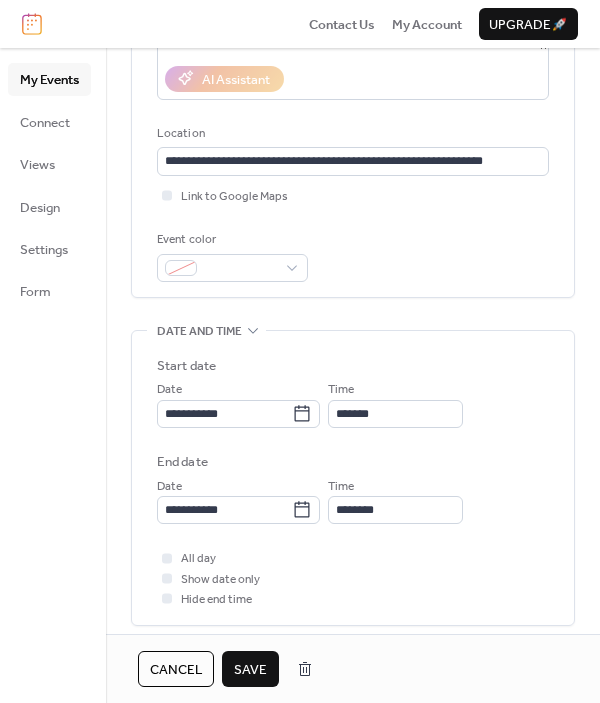 click on "Save" at bounding box center [250, 670] 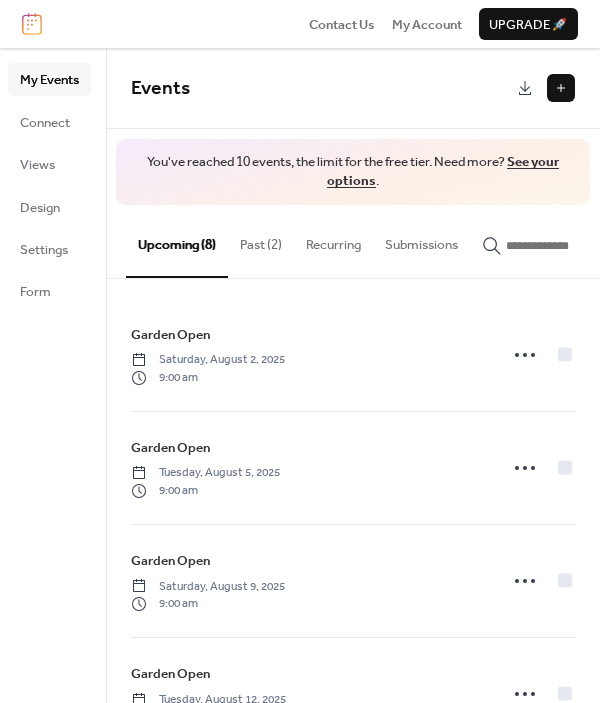 click on "Past (2)" at bounding box center [261, 240] 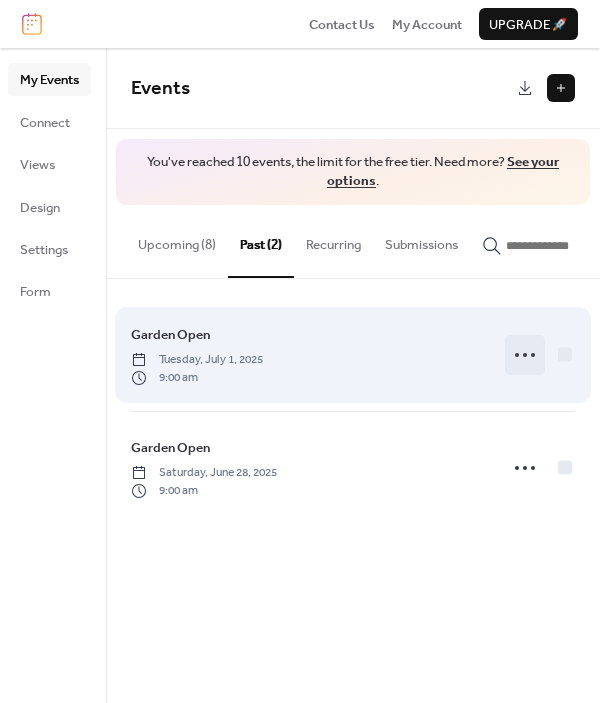 click 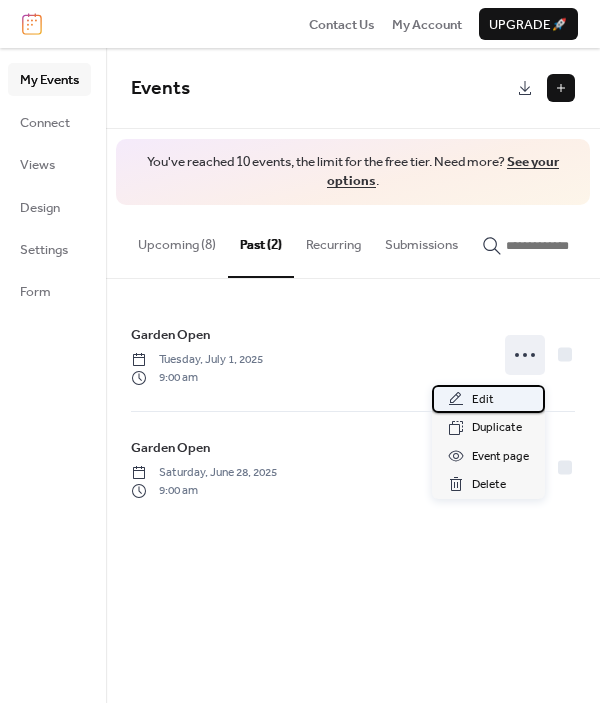 click on "Edit" at bounding box center [483, 400] 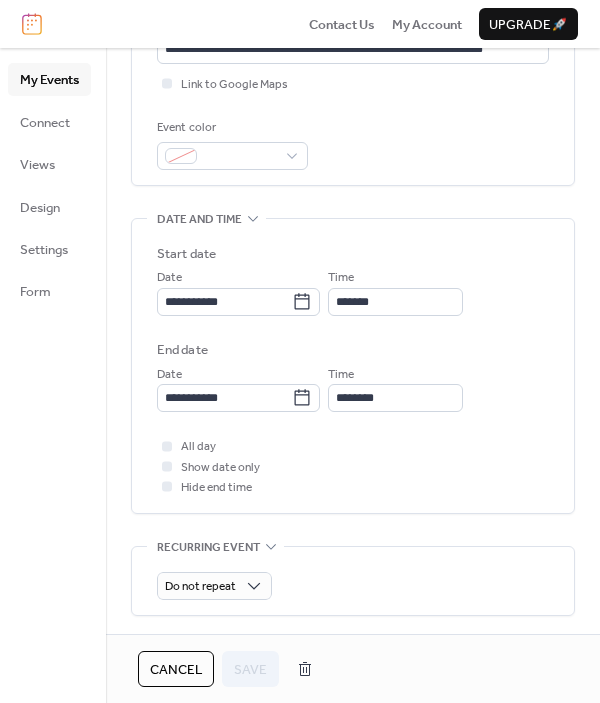 scroll, scrollTop: 499, scrollLeft: 0, axis: vertical 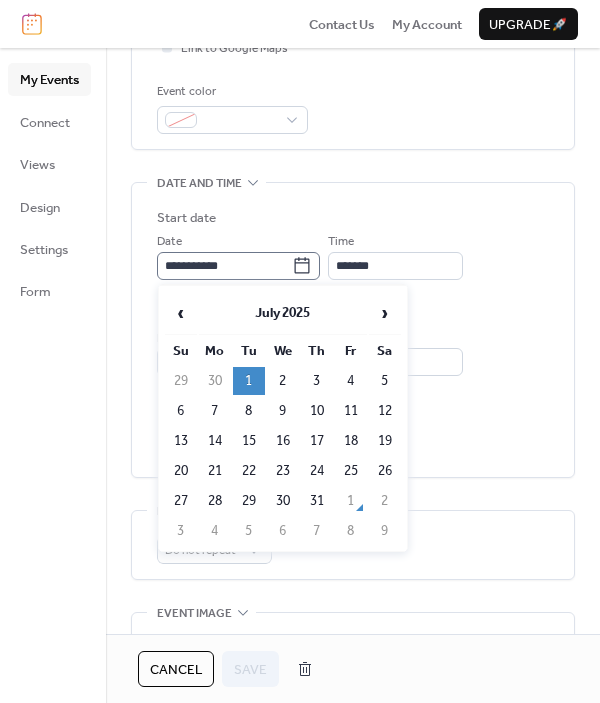 click 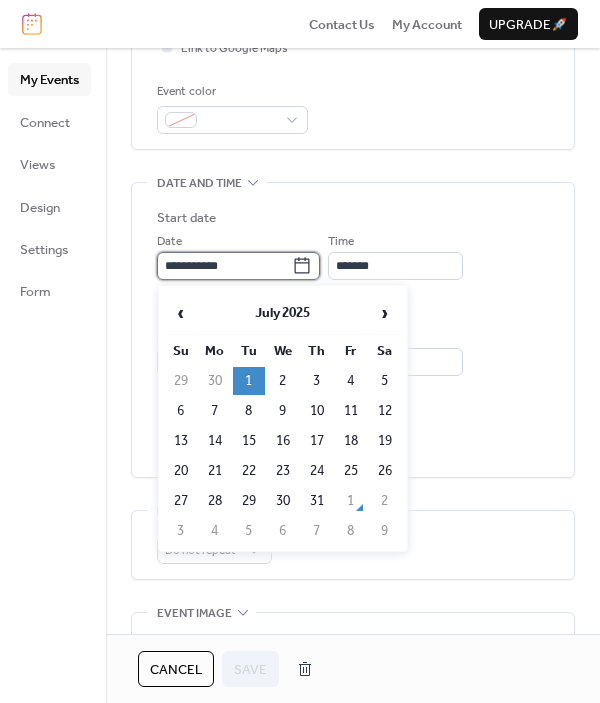 click on "**********" at bounding box center [224, 266] 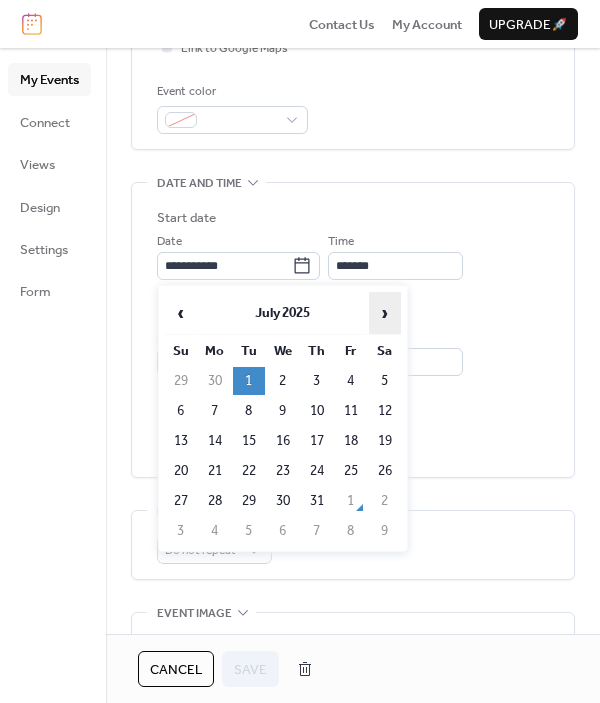 click on "›" at bounding box center [385, 313] 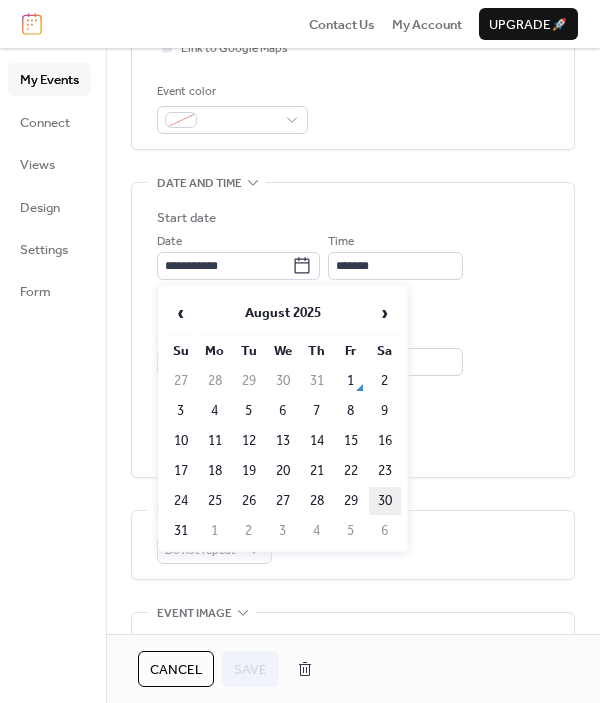 click on "30" at bounding box center [385, 501] 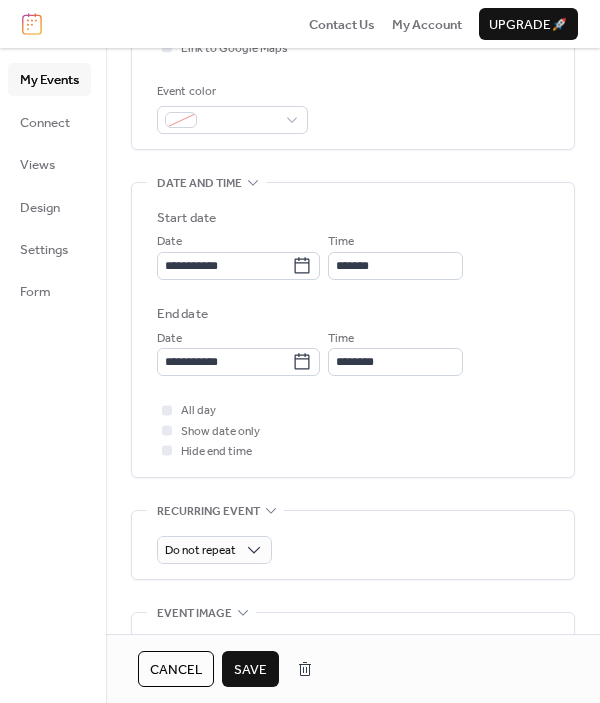 click on "Save" at bounding box center [250, 670] 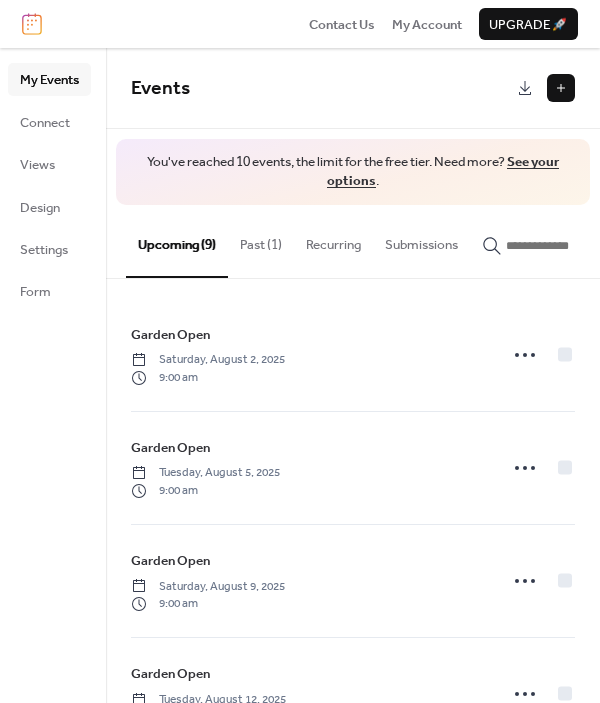 click on "Past (1)" at bounding box center (261, 240) 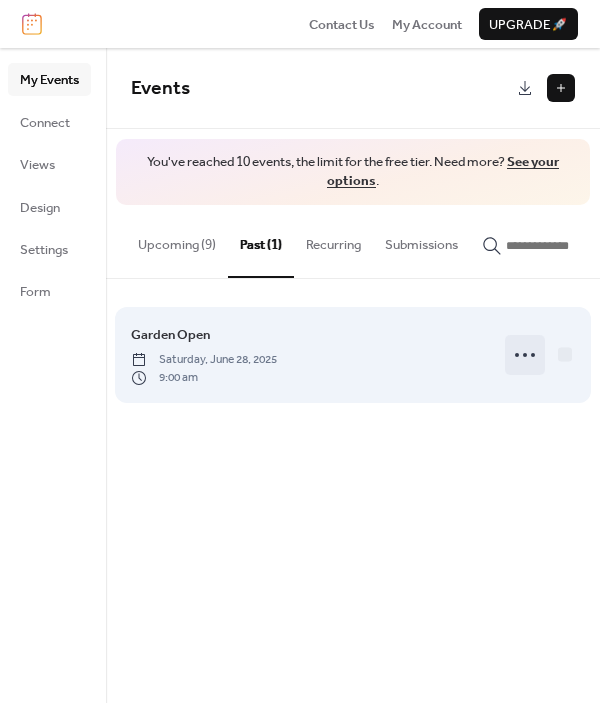 click 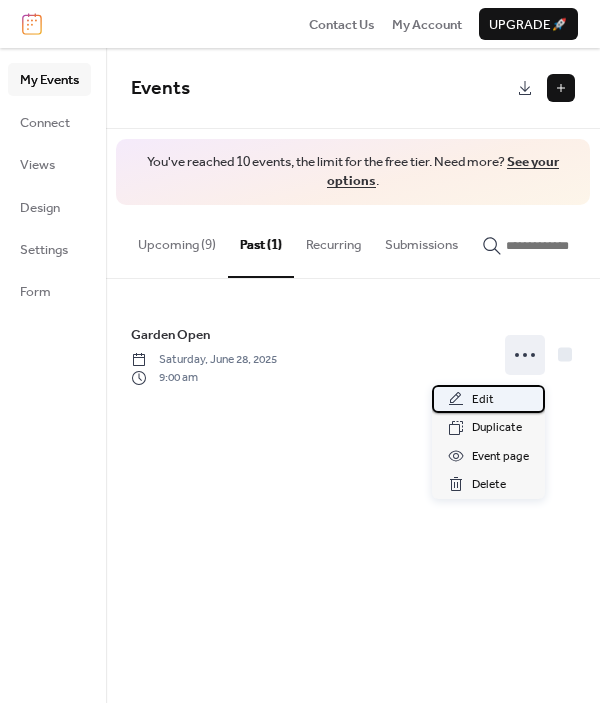 click on "Edit" at bounding box center (483, 400) 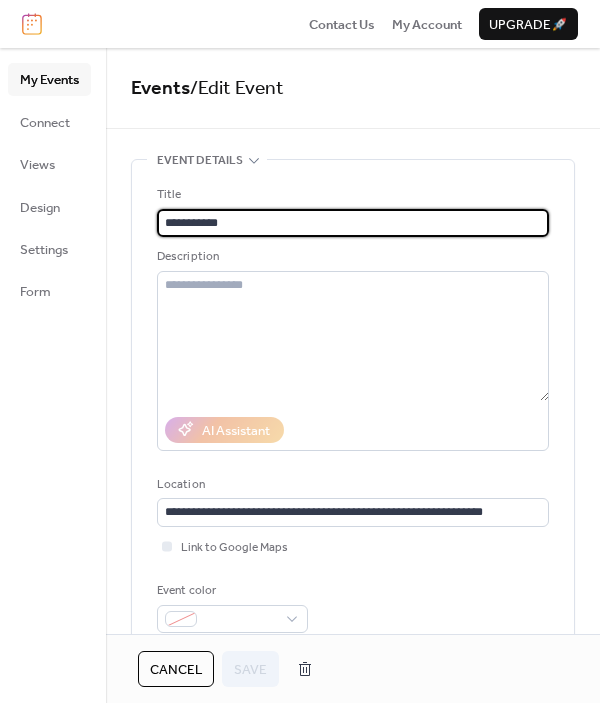 drag, startPoint x: 252, startPoint y: 218, endPoint x: 127, endPoint y: 214, distance: 125.06398 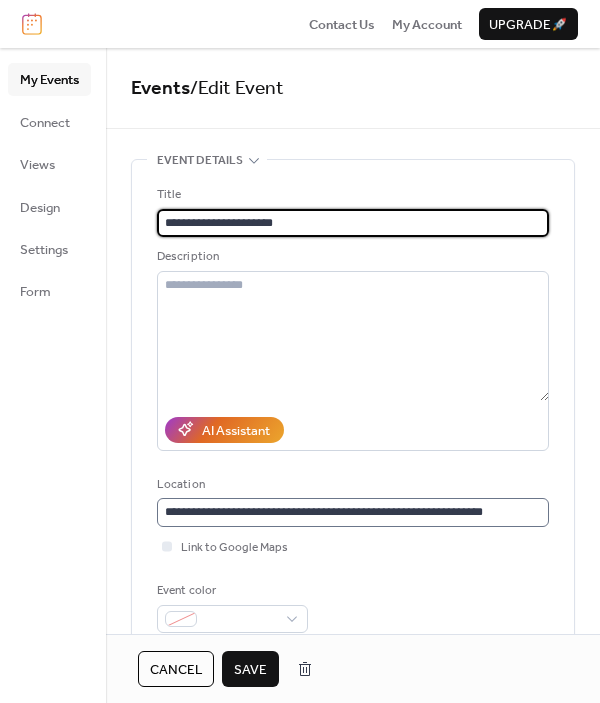 type on "**********" 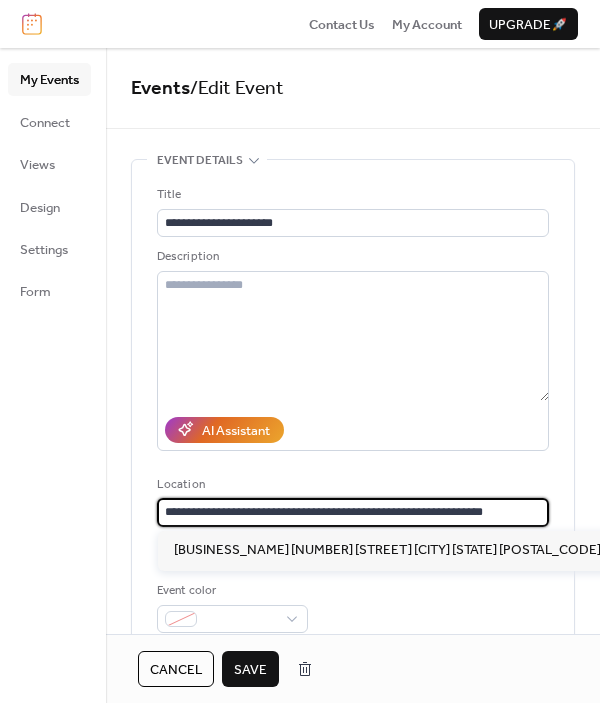 scroll, scrollTop: 0, scrollLeft: 0, axis: both 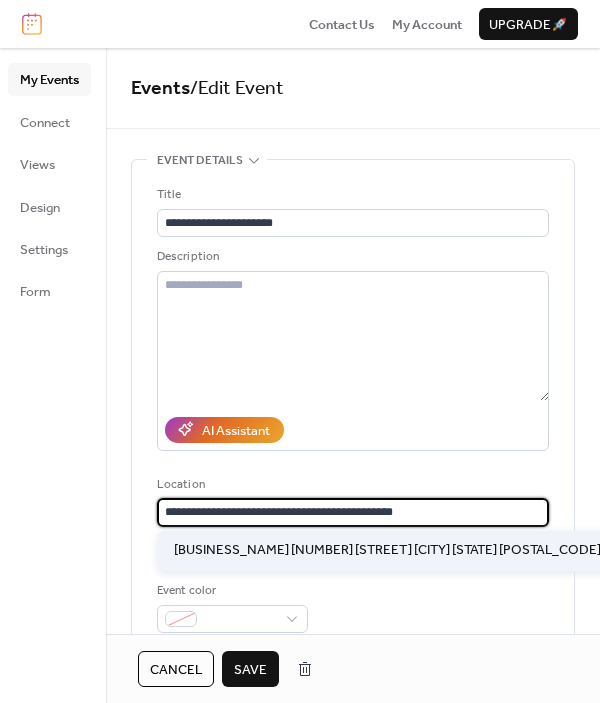 type on "**********" 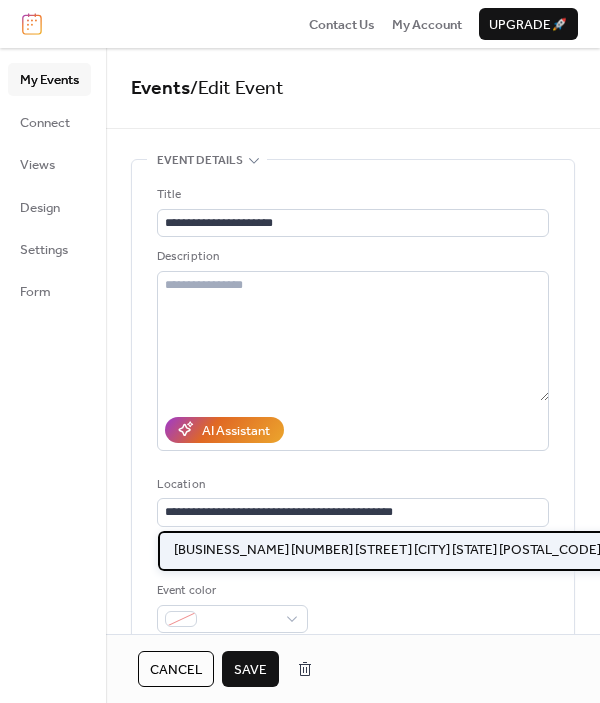 click on "[BUSINESS_NAME] [NUMBER] [STREET] [CITY] [STATE] [POSTAL_CODE]" at bounding box center [387, 550] 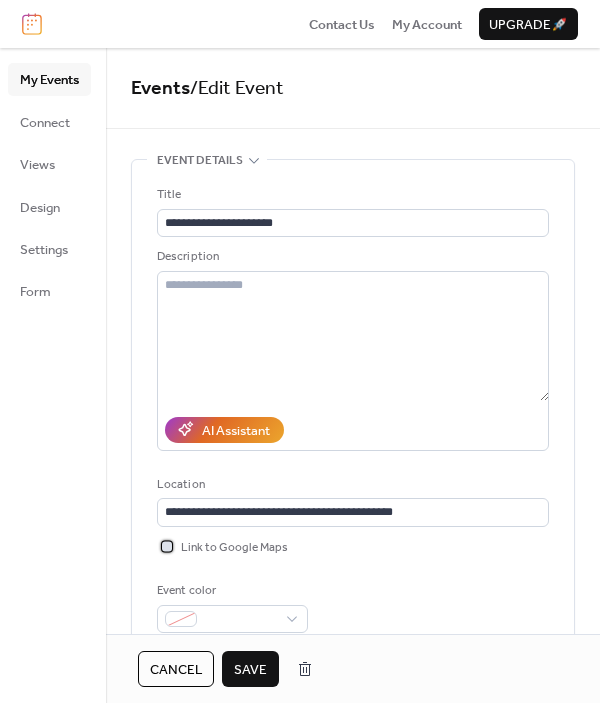 click 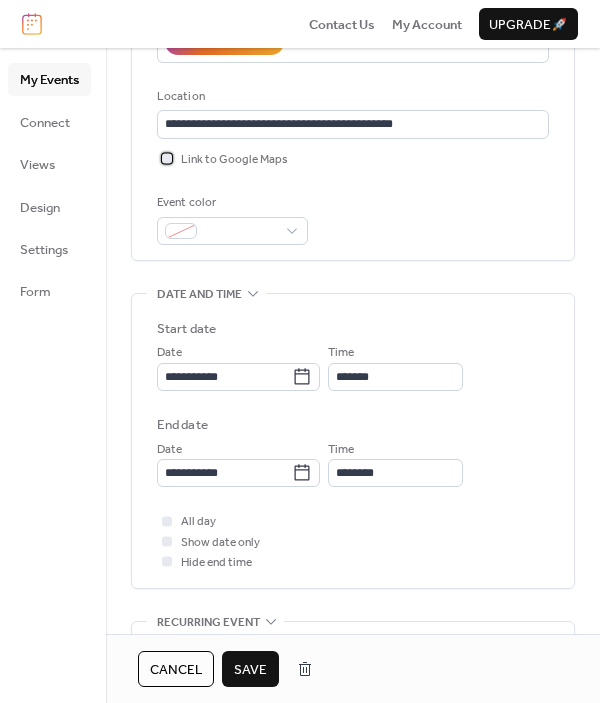 scroll, scrollTop: 390, scrollLeft: 0, axis: vertical 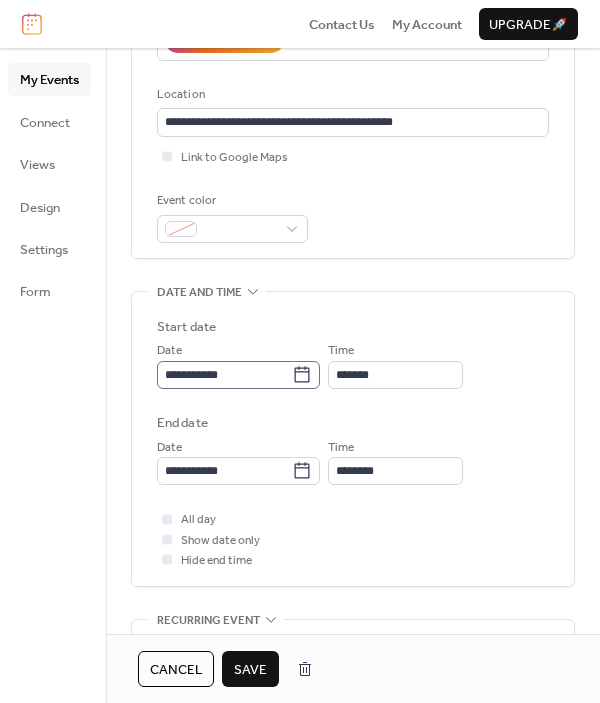 click 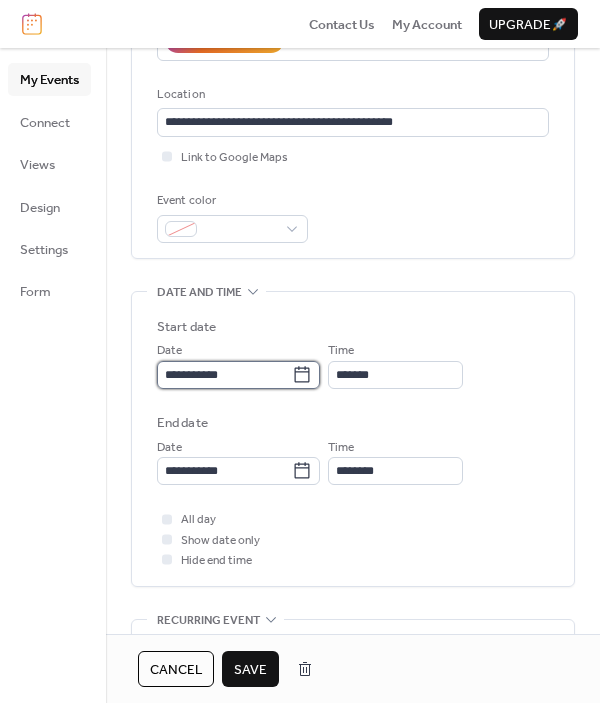 click on "**********" at bounding box center [224, 375] 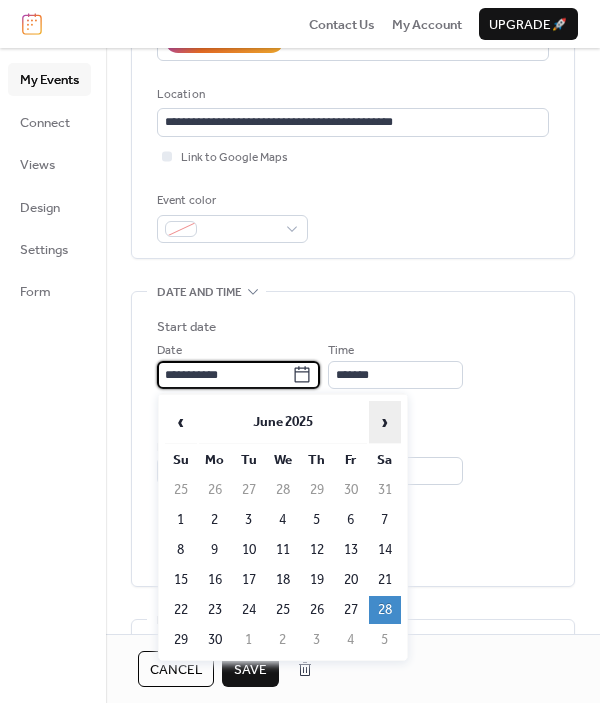 click on "›" at bounding box center (385, 422) 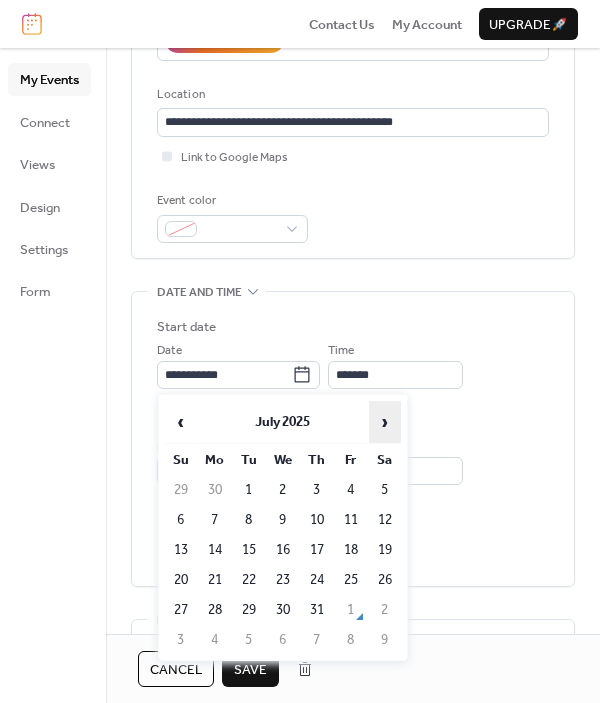 click on "›" at bounding box center [385, 422] 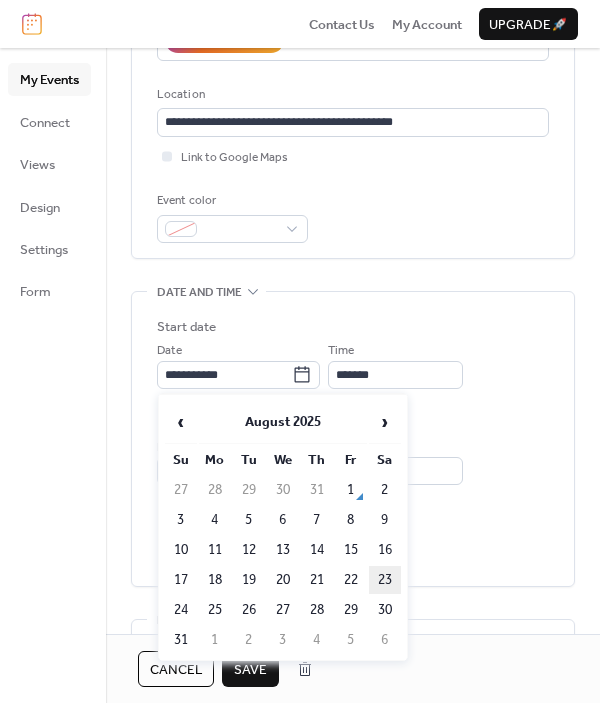 click on "23" at bounding box center [385, 580] 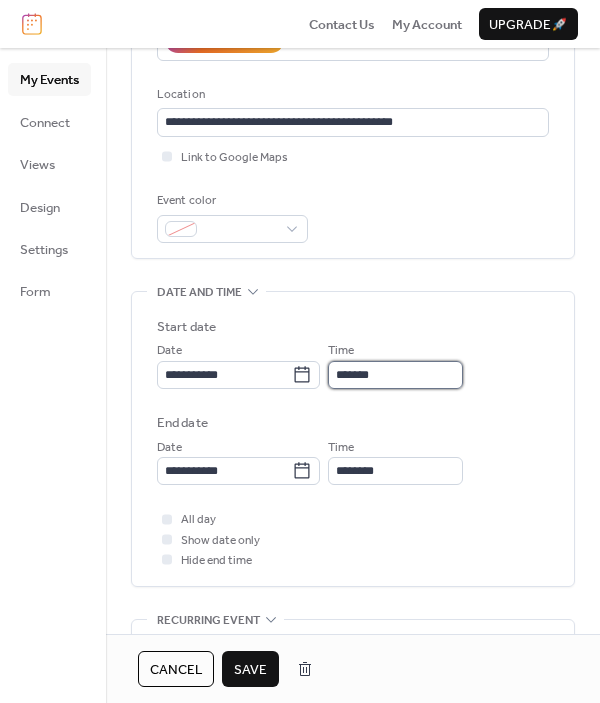 click on "*******" at bounding box center [395, 375] 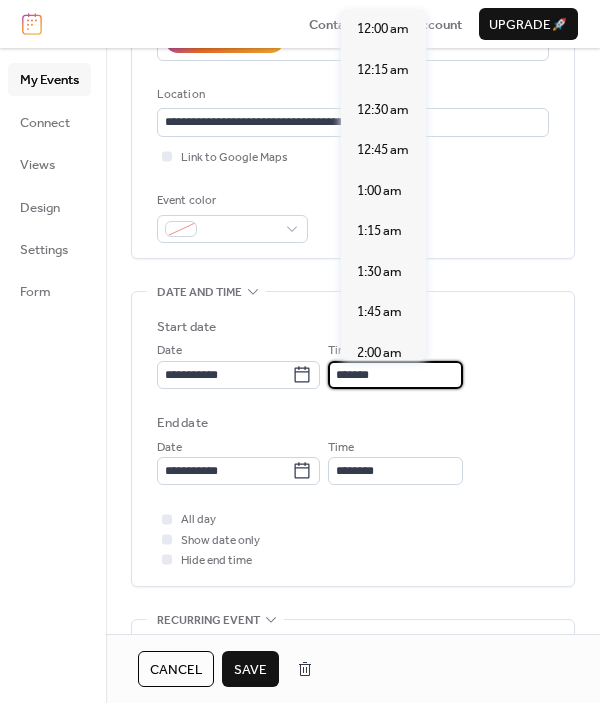 scroll, scrollTop: 1436, scrollLeft: 0, axis: vertical 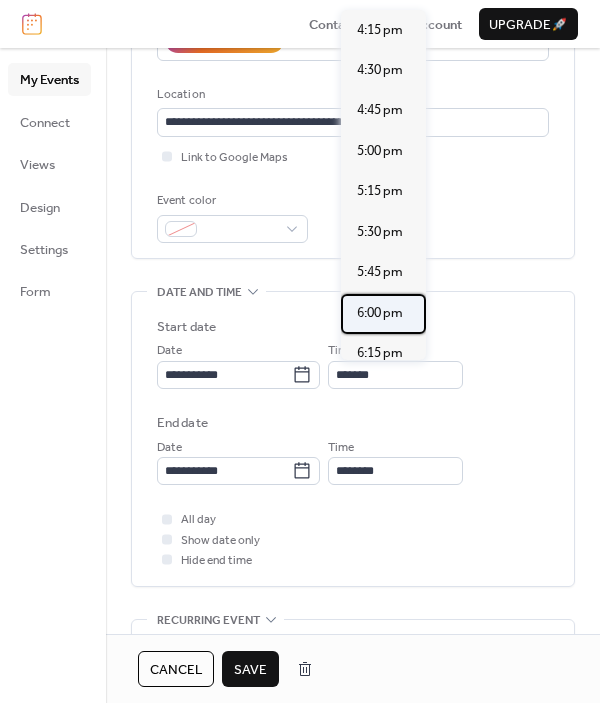 click on "6:00 pm" at bounding box center (380, 313) 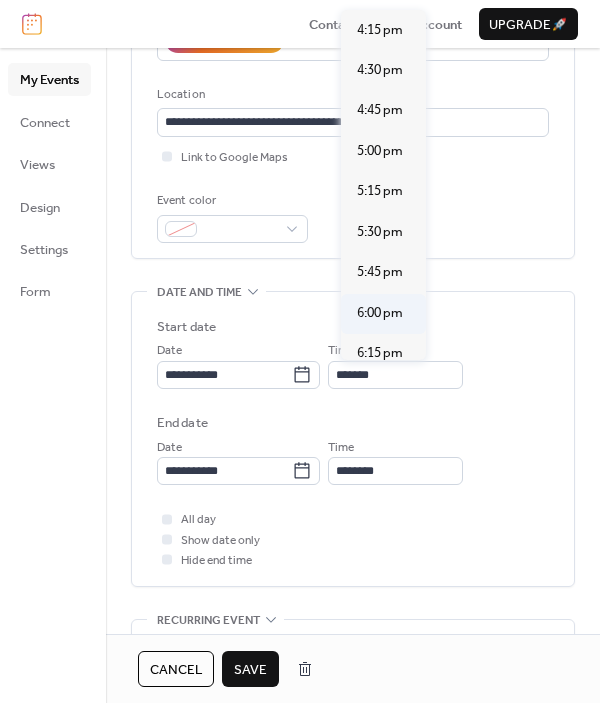 type on "*******" 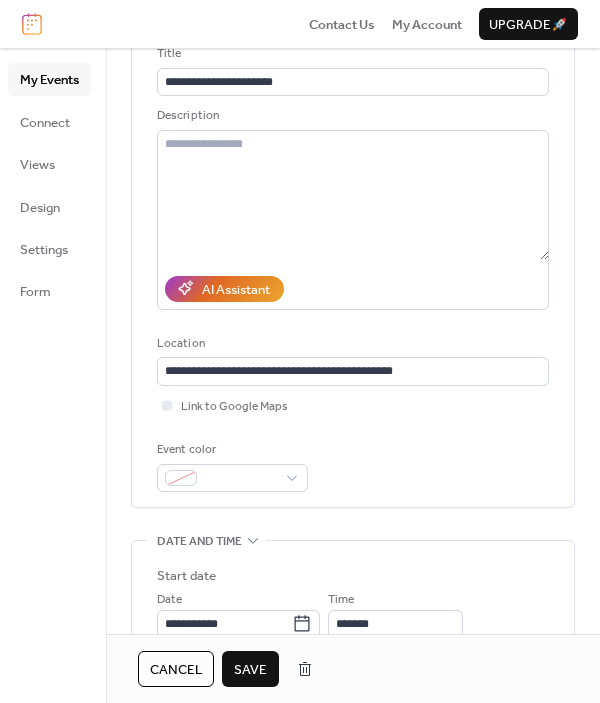 scroll, scrollTop: 136, scrollLeft: 0, axis: vertical 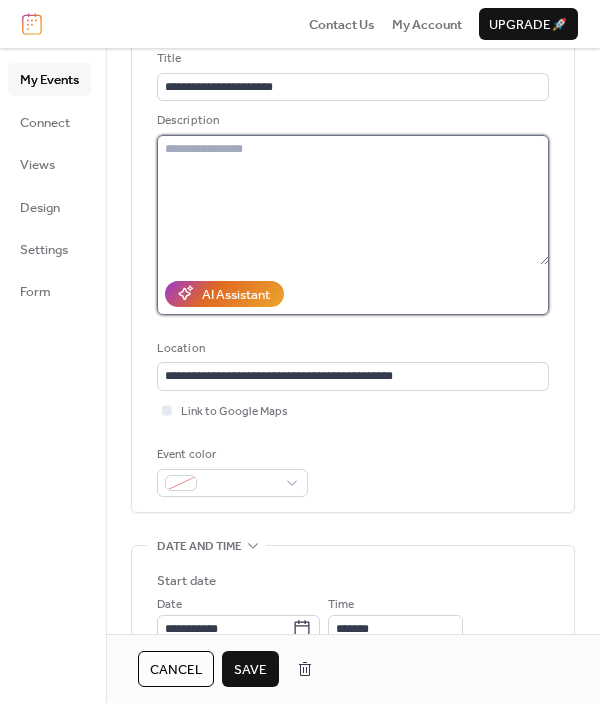 click at bounding box center [353, 200] 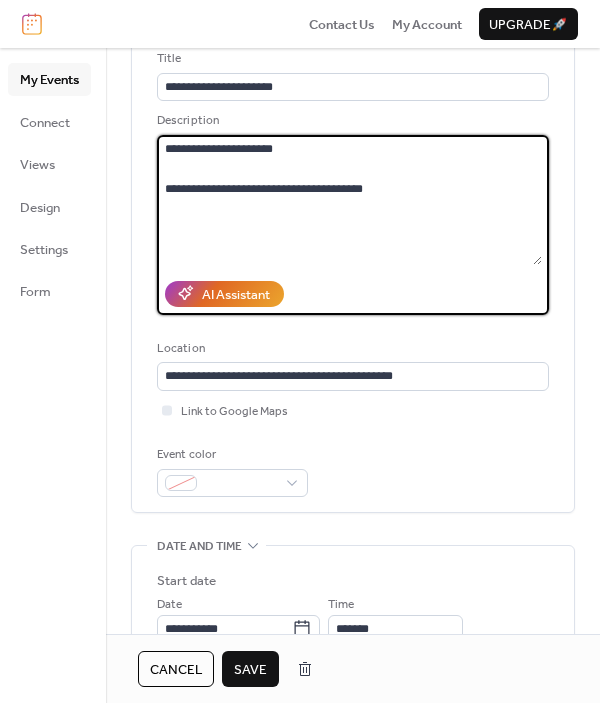click on "**********" at bounding box center [349, 200] 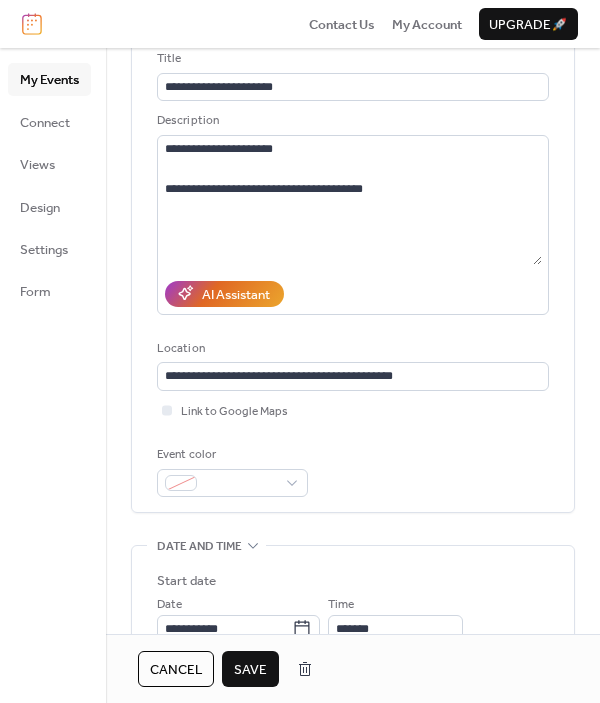 click on "Save" at bounding box center [250, 670] 